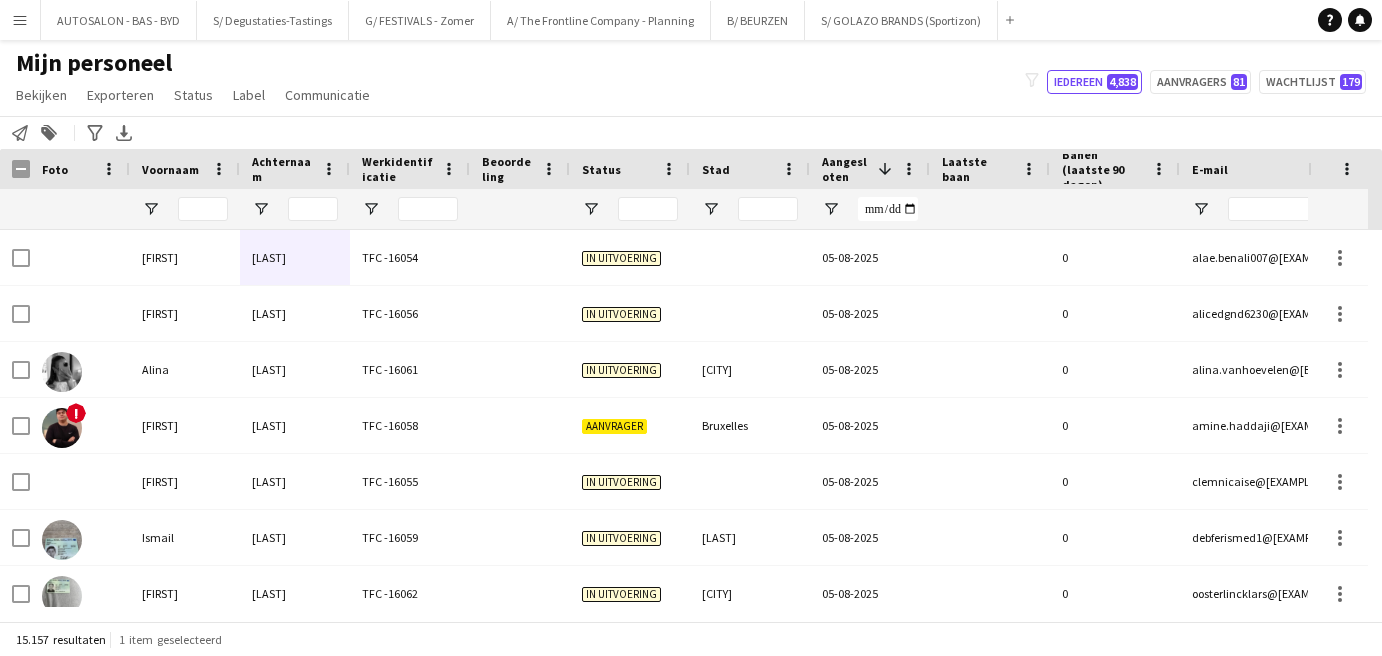 scroll, scrollTop: 0, scrollLeft: 0, axis: both 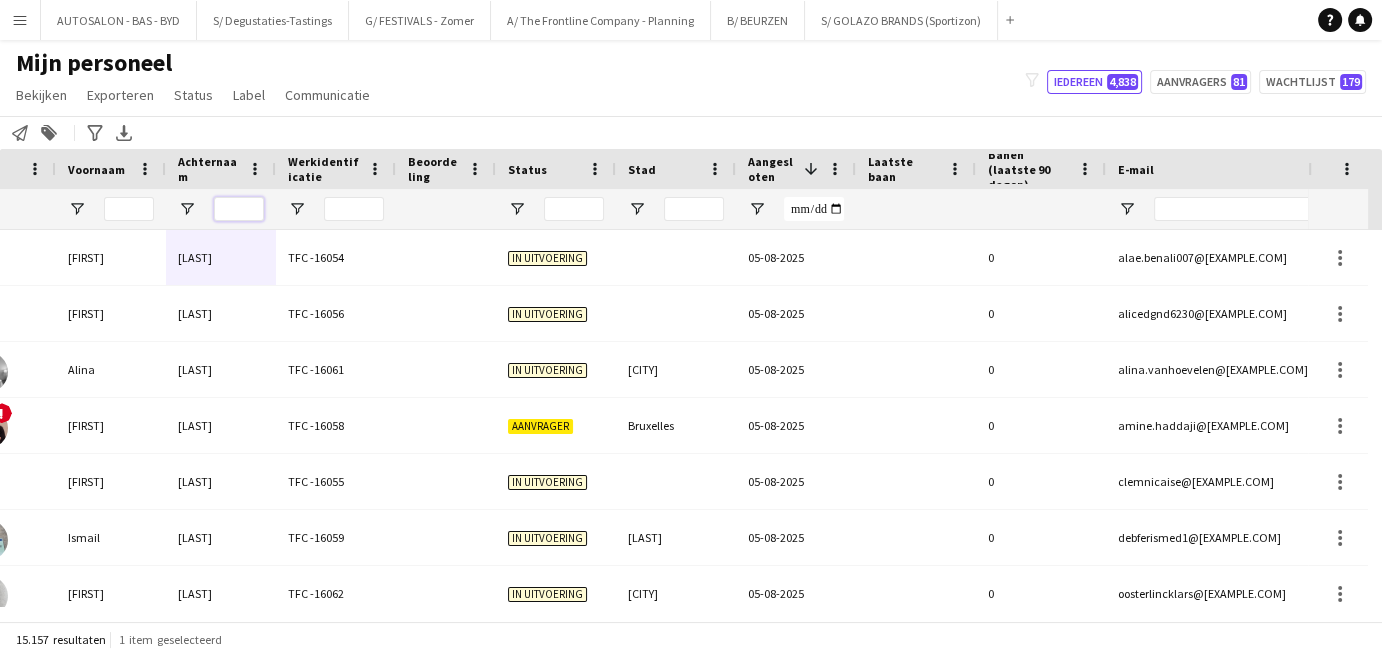 click at bounding box center (239, 209) 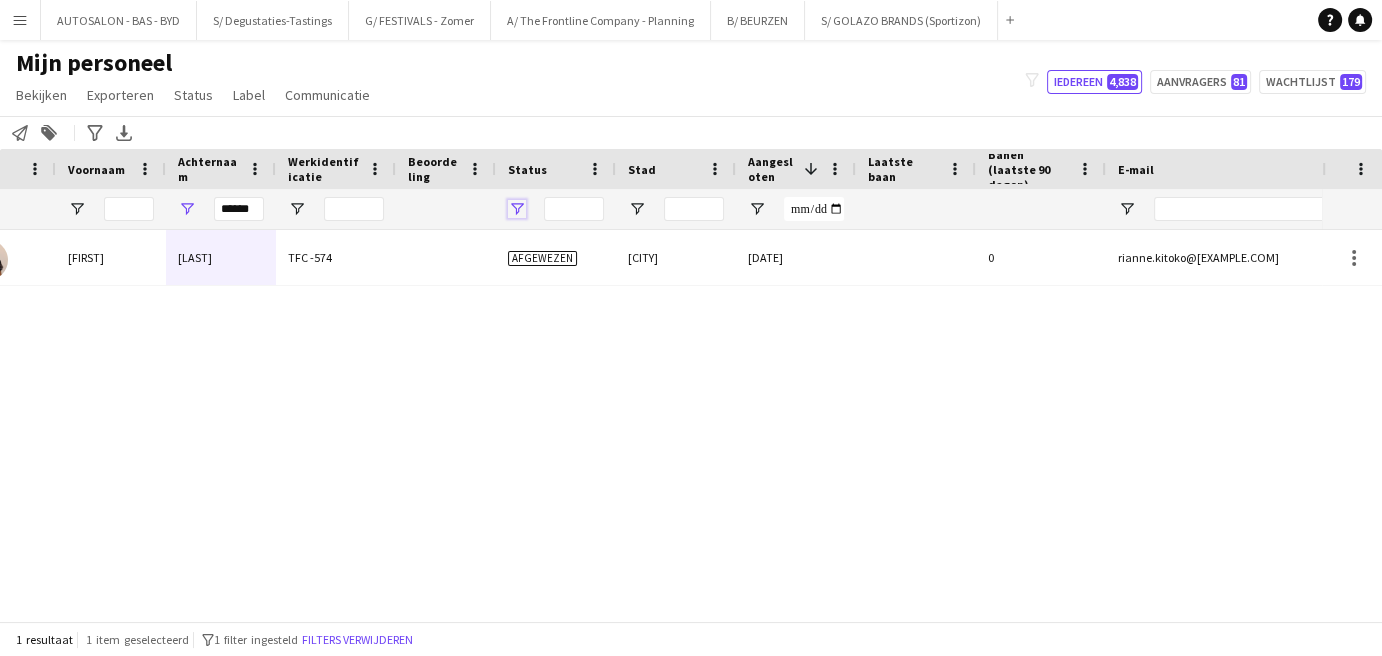 click at bounding box center [517, 209] 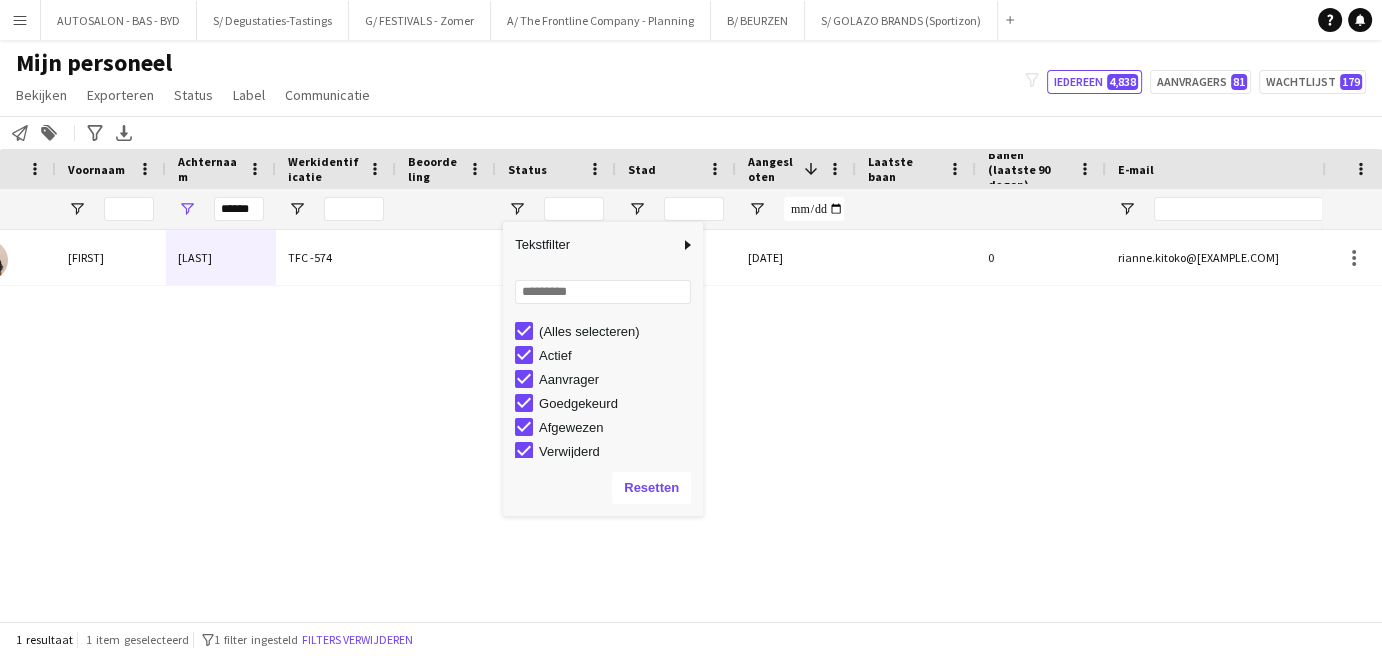 scroll, scrollTop: 125, scrollLeft: 0, axis: vertical 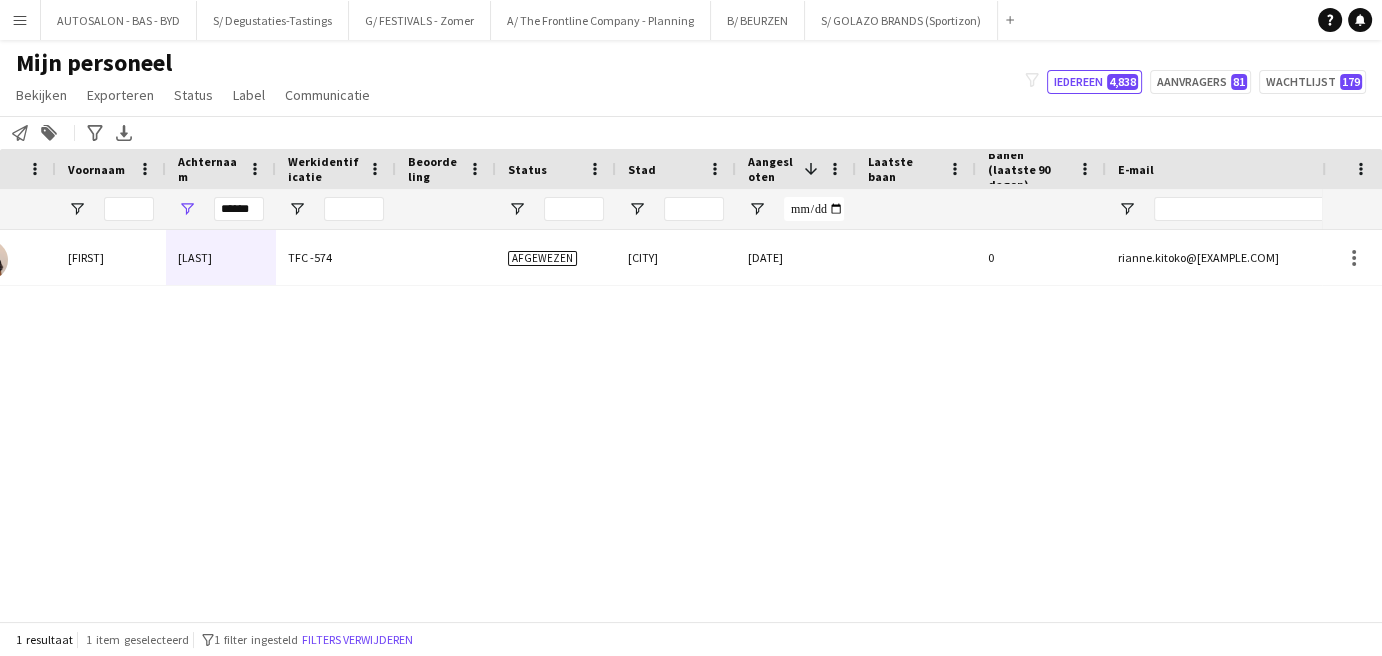 click on "[FIRST] [LAST] TFC -574 Afgewezen [CITY] 18-06-2020 0 [EMAIL] +[PHONE]" at bounding box center (661, 418) 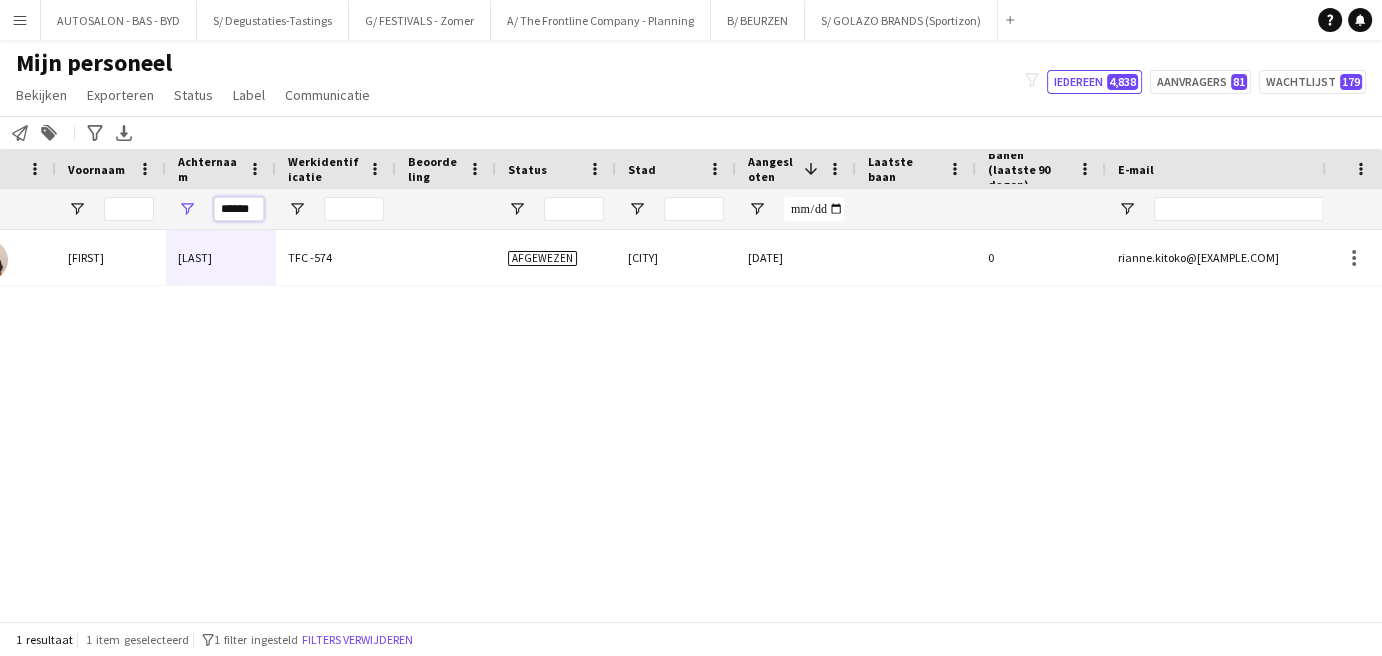 click on "******" at bounding box center (239, 209) 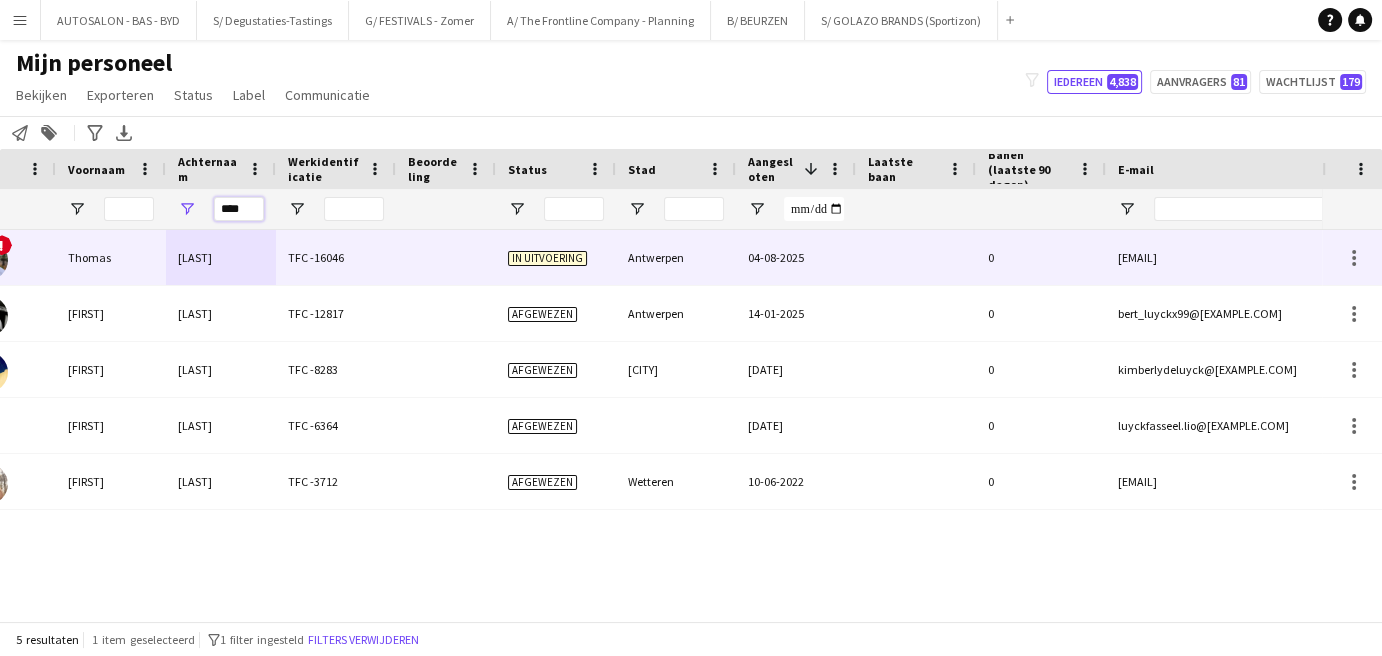type on "****" 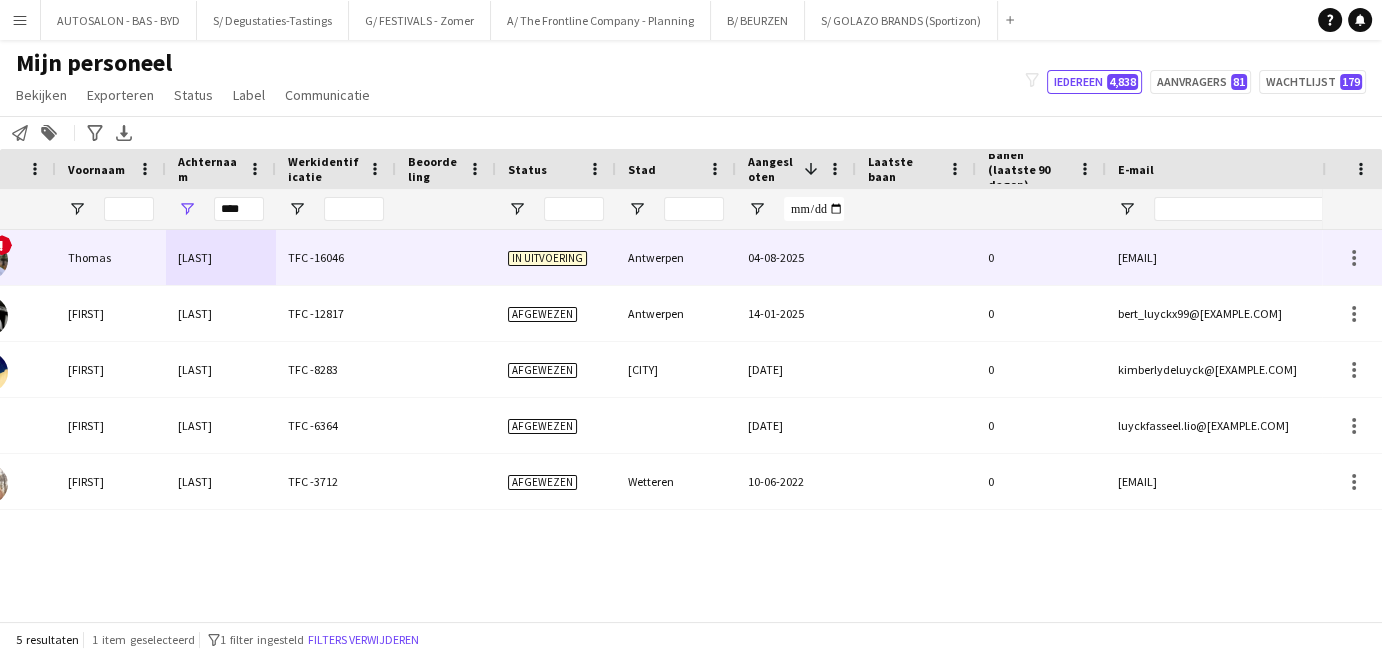 click on "[LAST]" at bounding box center [221, 257] 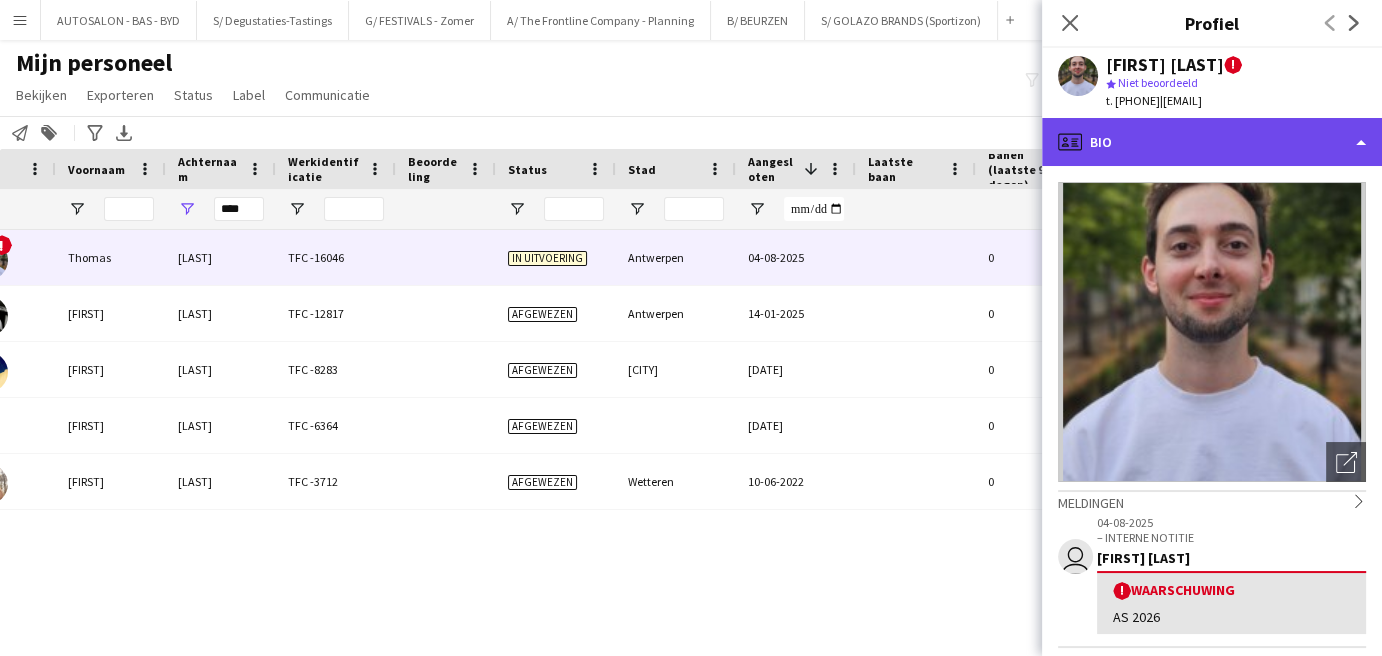 click on "profile
Bio" 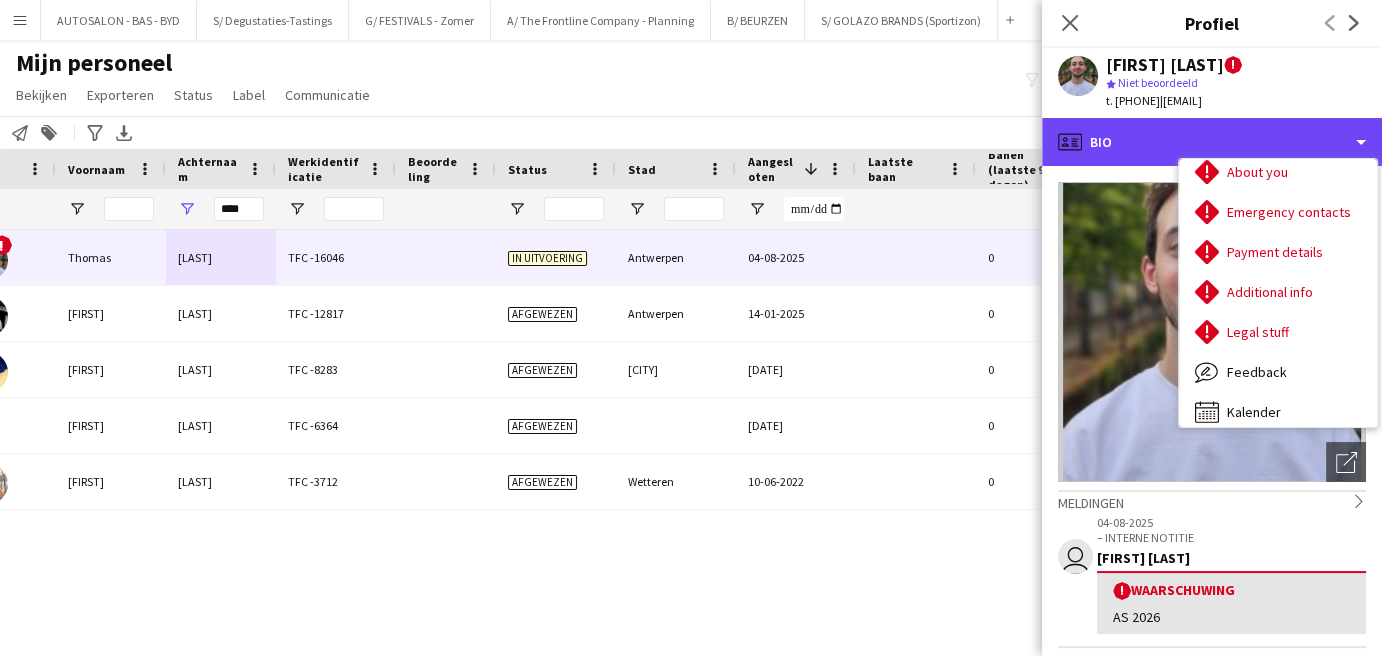 scroll, scrollTop: 147, scrollLeft: 0, axis: vertical 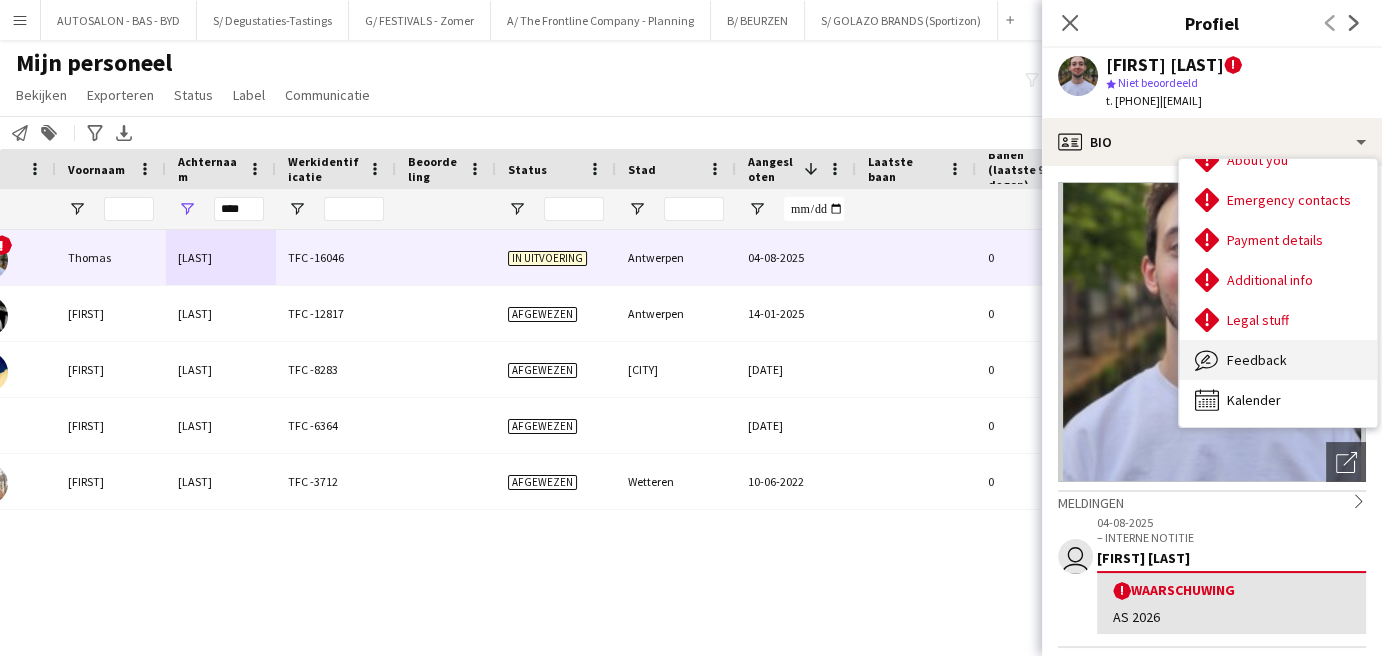 click on "Feedback" at bounding box center (1257, 360) 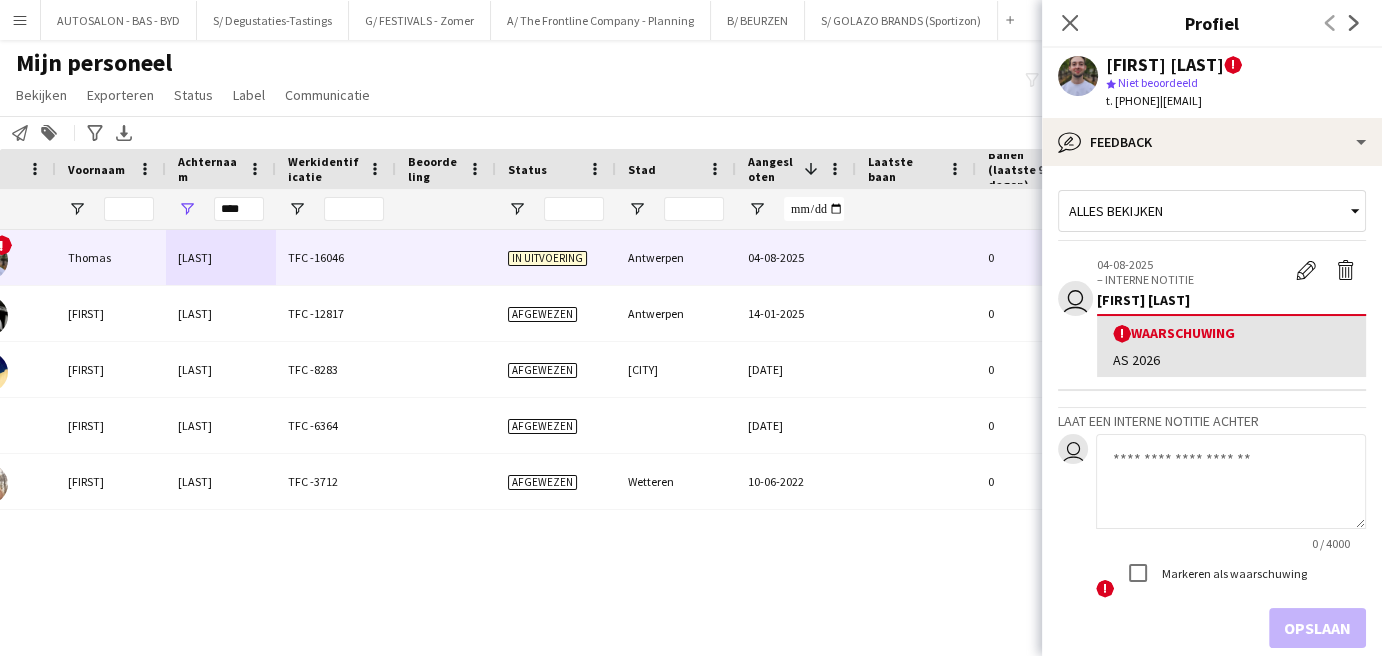 click 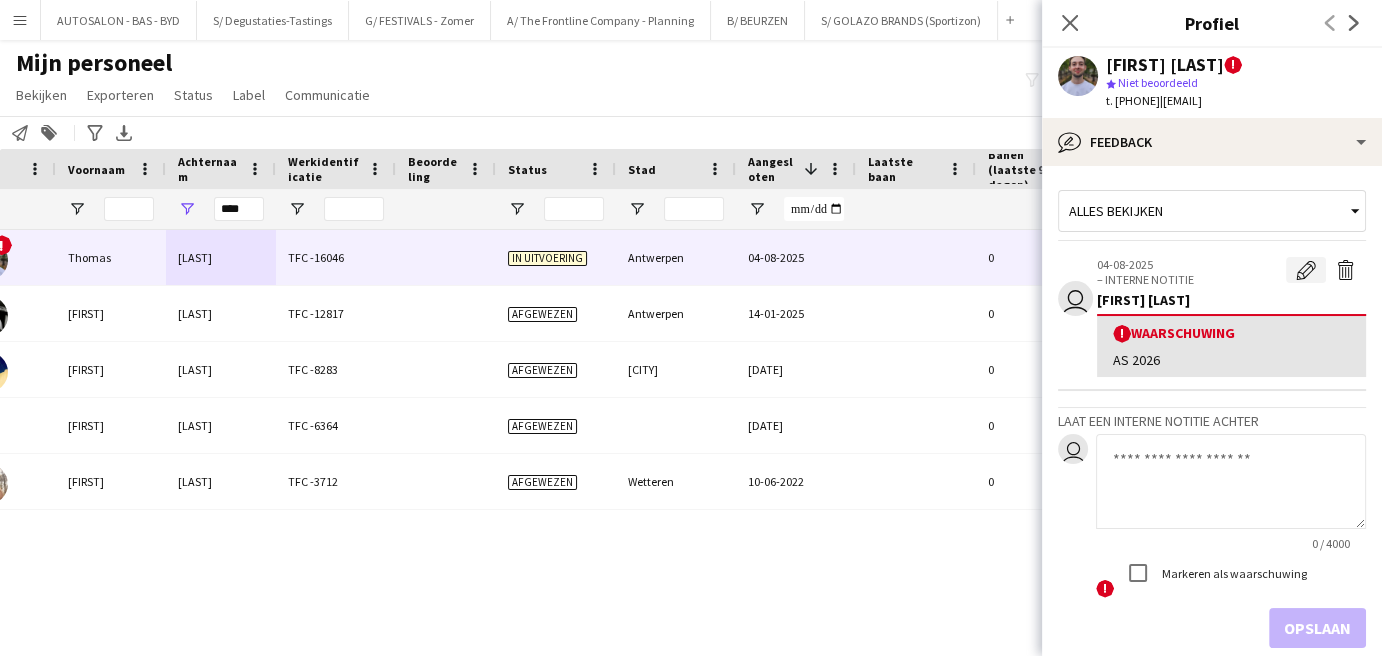 click on "Waarschuwing bewerken" 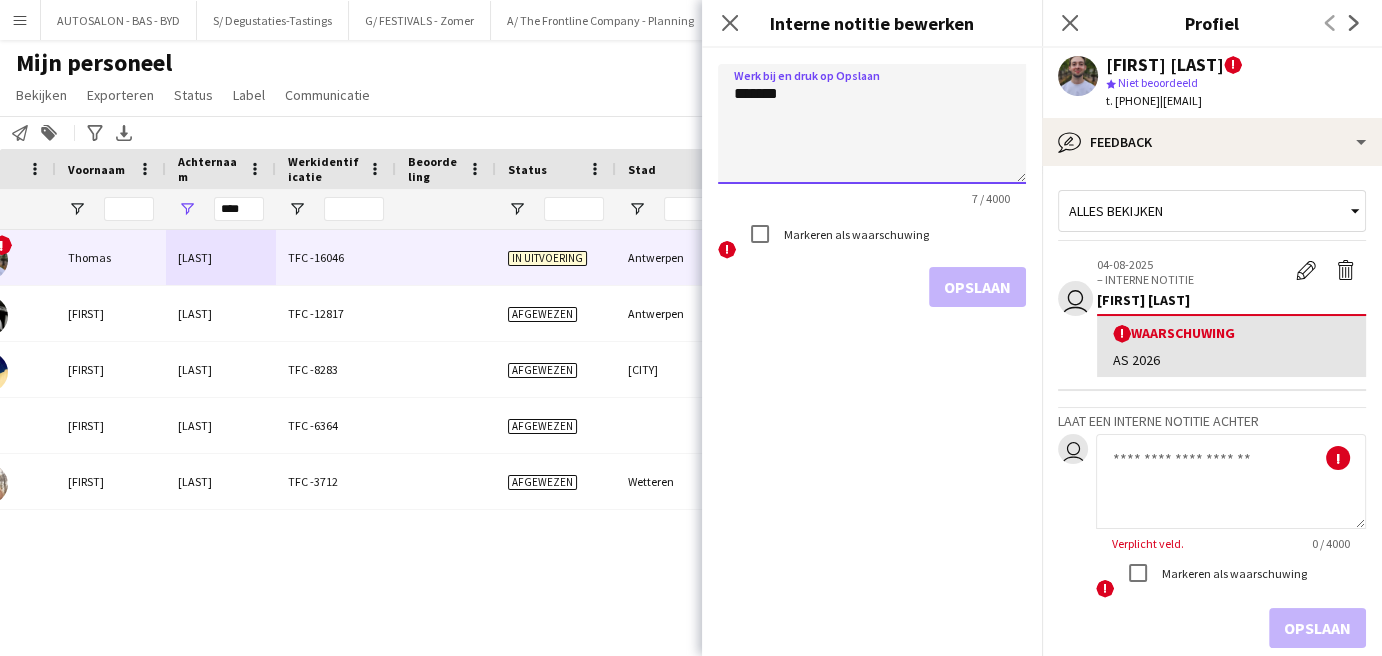 click on "*******" 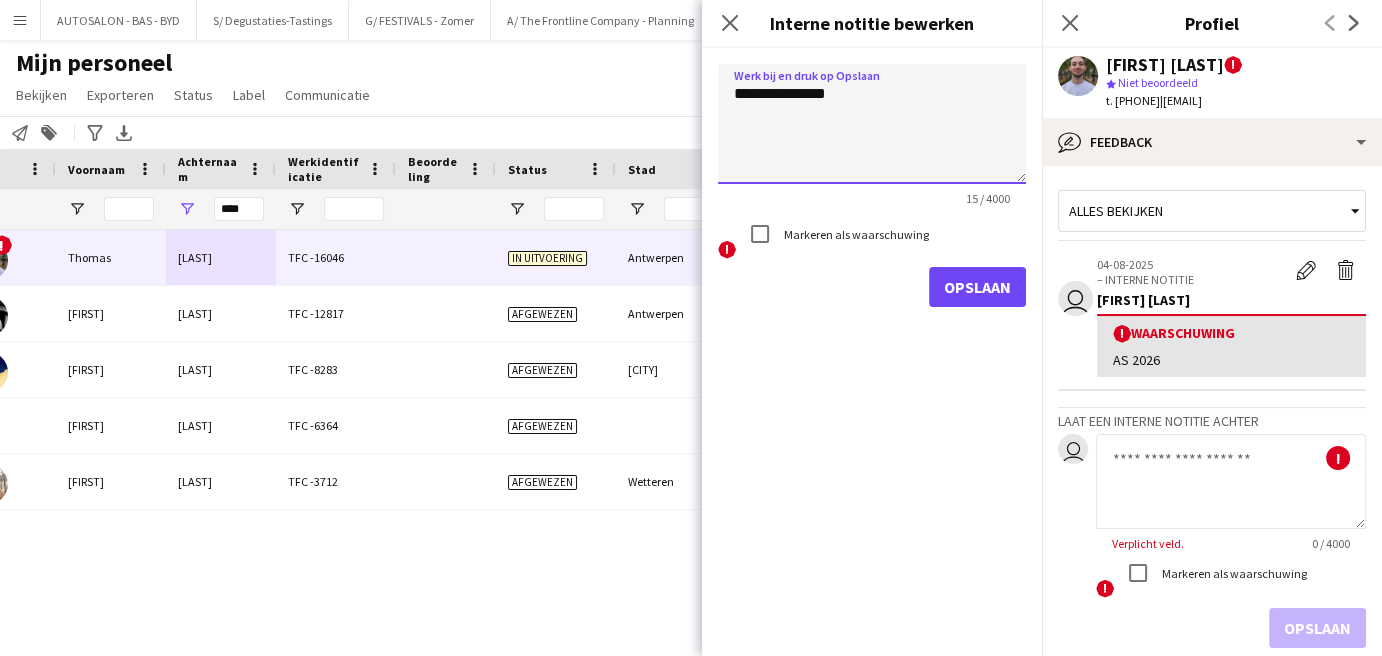 click on "**********" 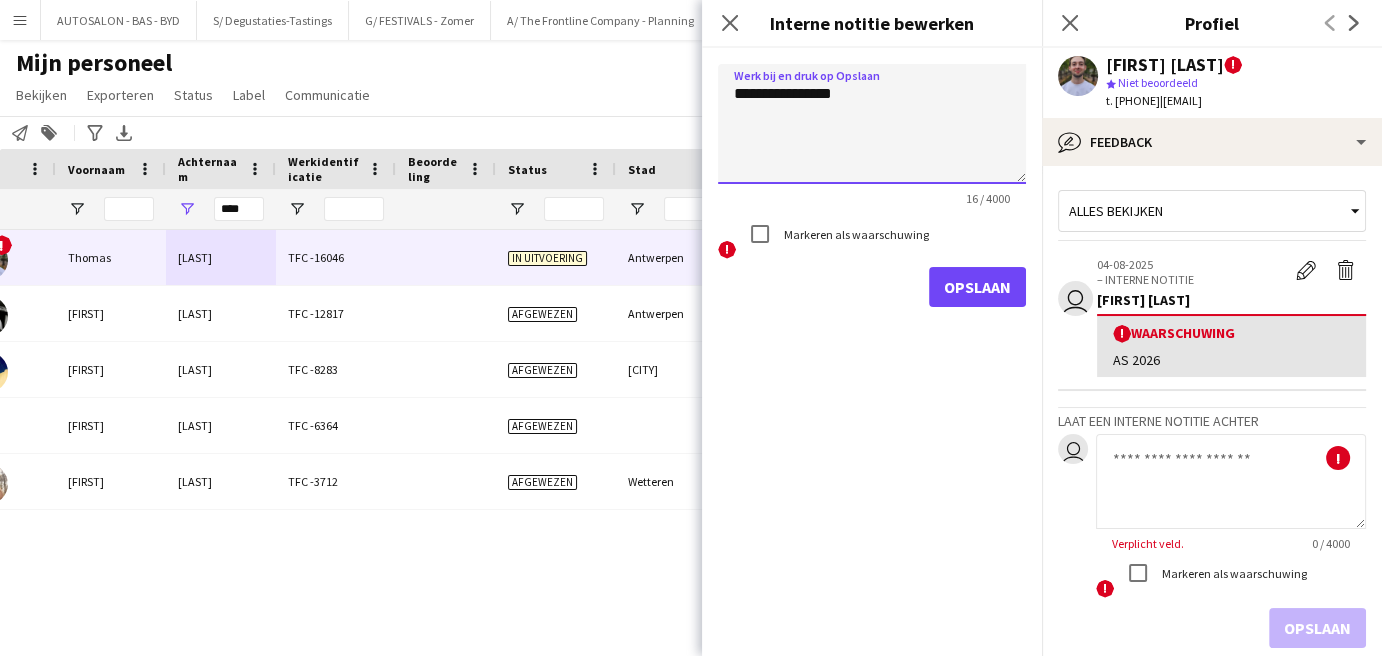 click on "**********" 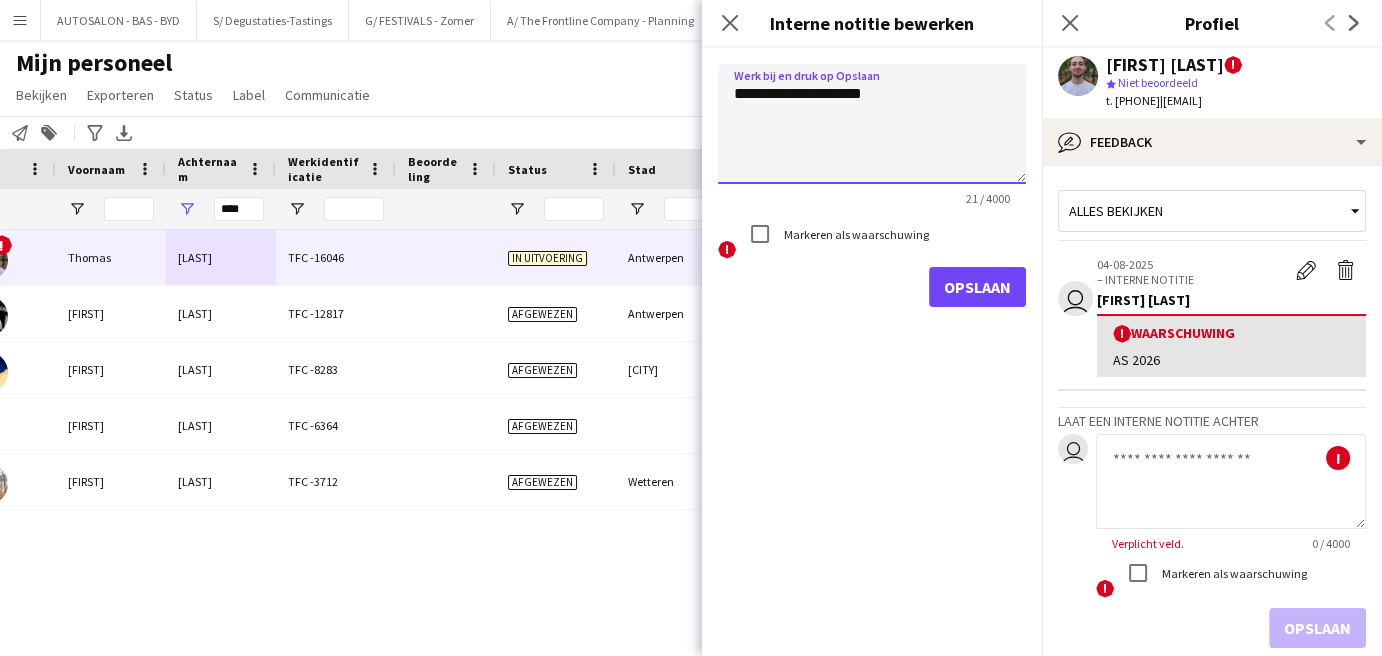 click on "**********" 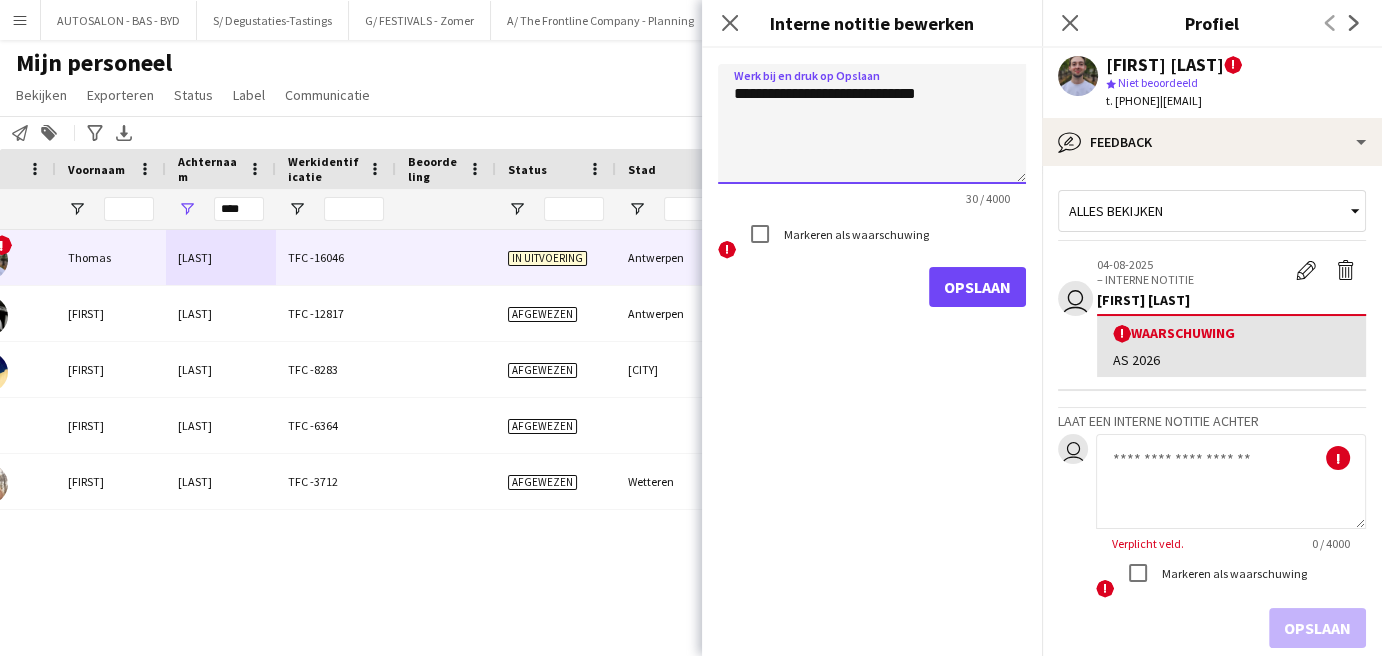drag, startPoint x: 909, startPoint y: 91, endPoint x: 1004, endPoint y: 81, distance: 95.524864 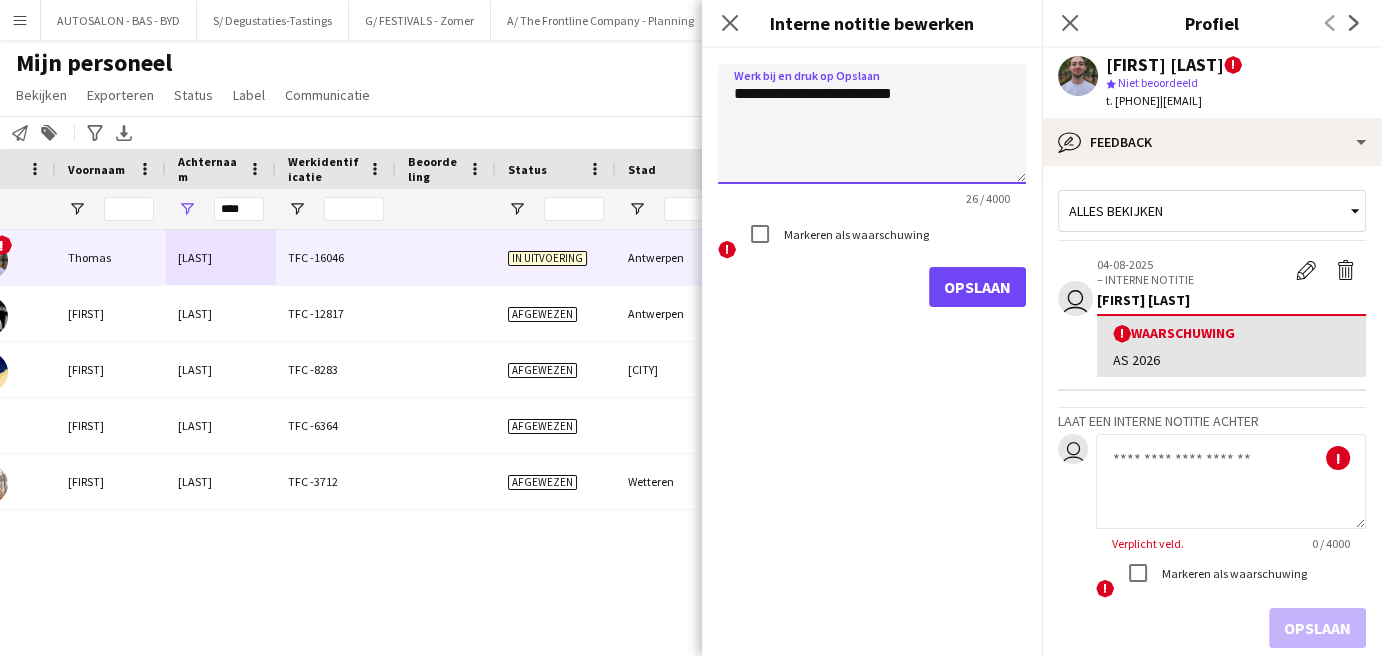 click on "**********" 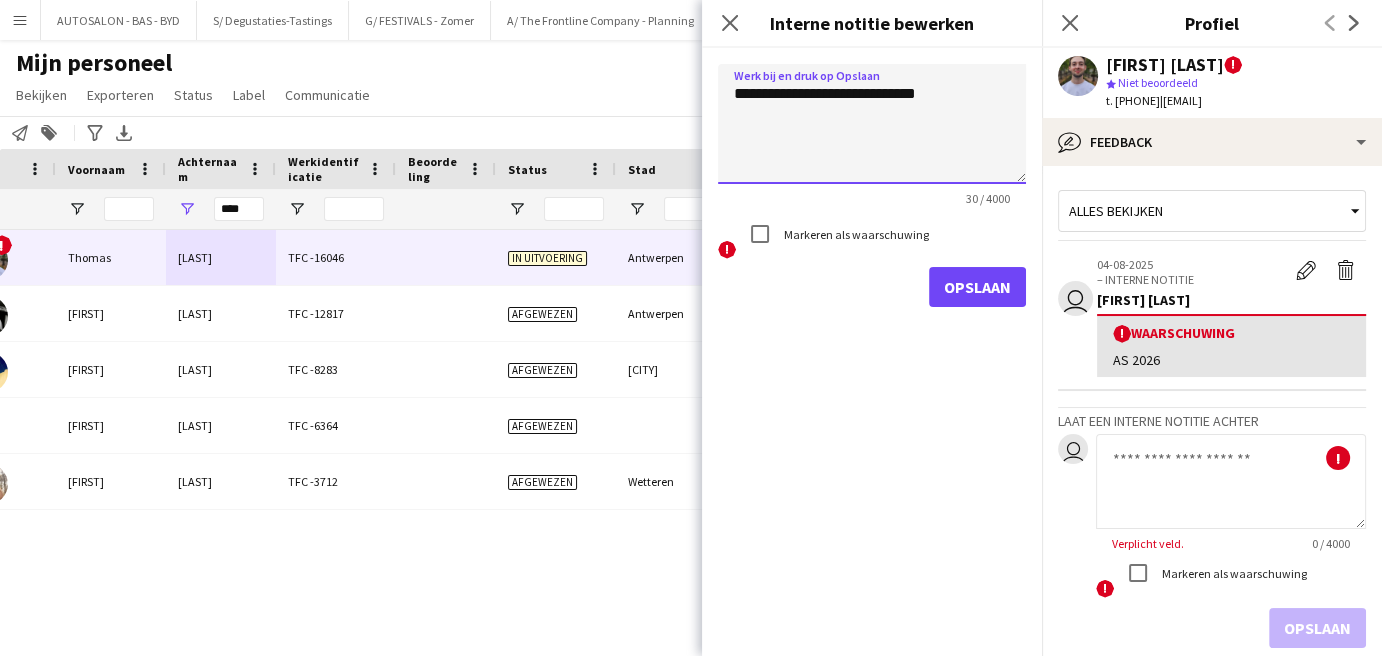 click on "**********" 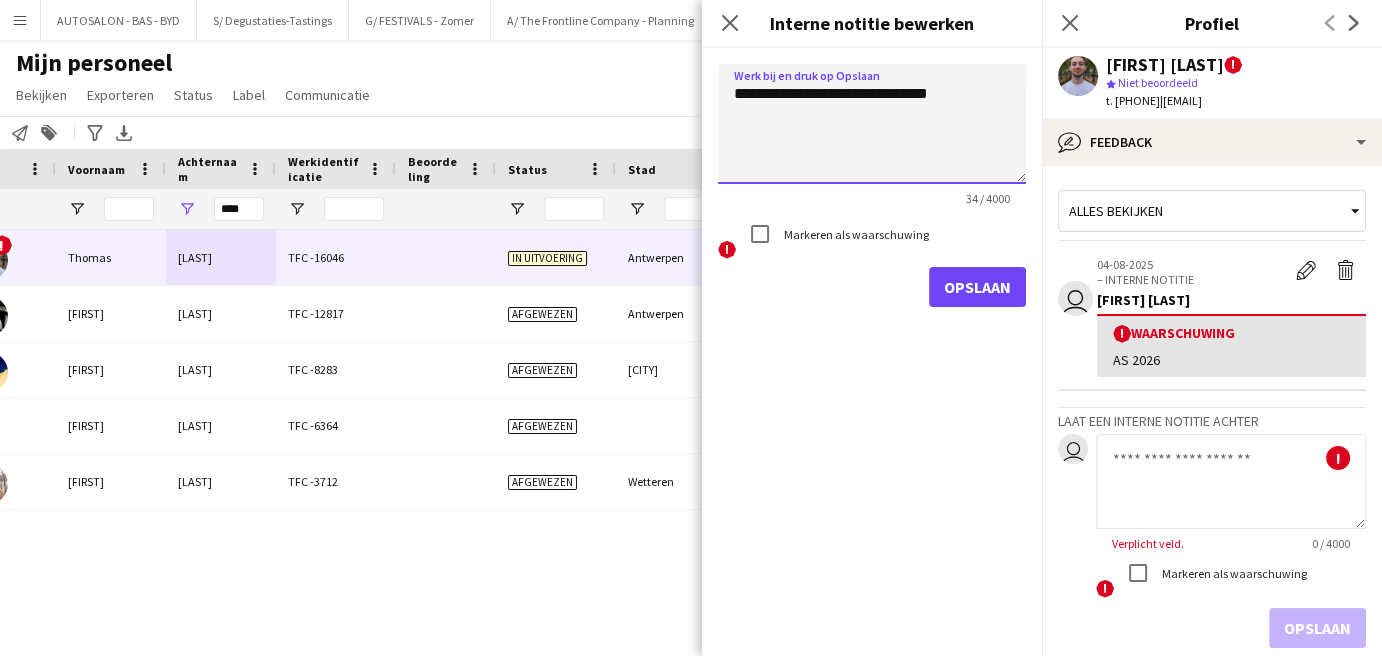 click on "**********" 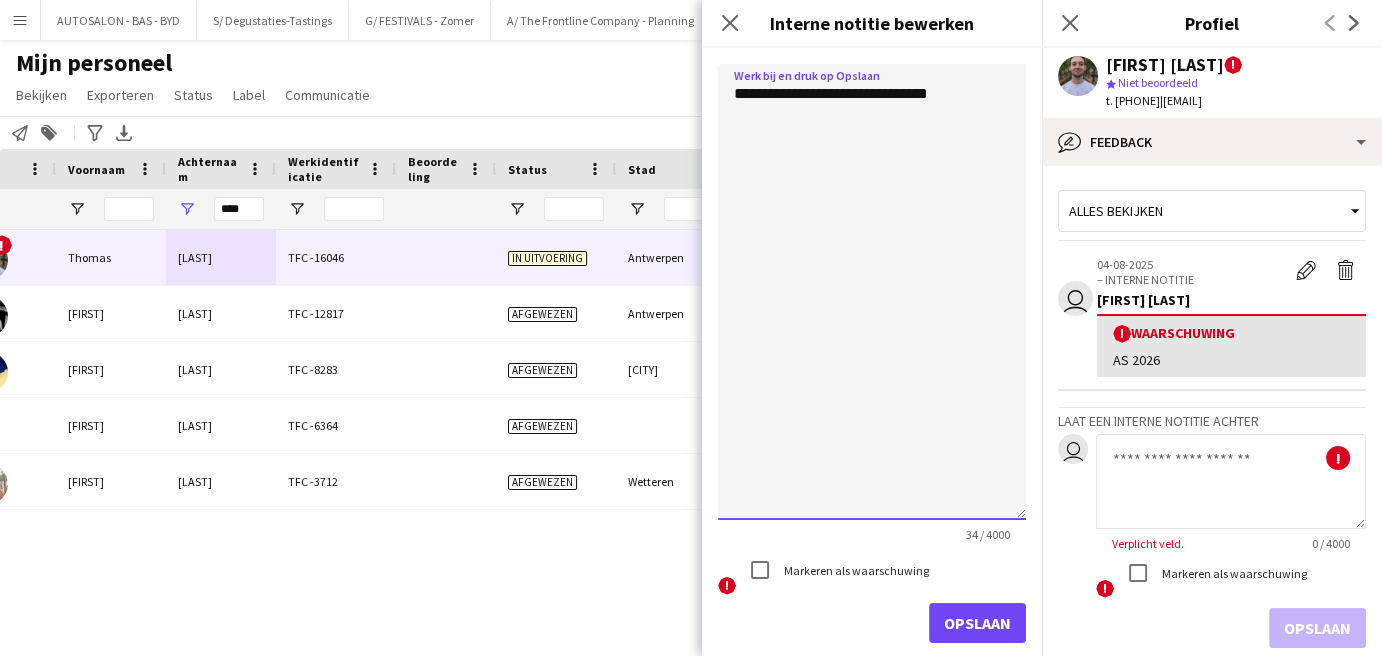 drag, startPoint x: 1022, startPoint y: 179, endPoint x: 987, endPoint y: 552, distance: 374.6385 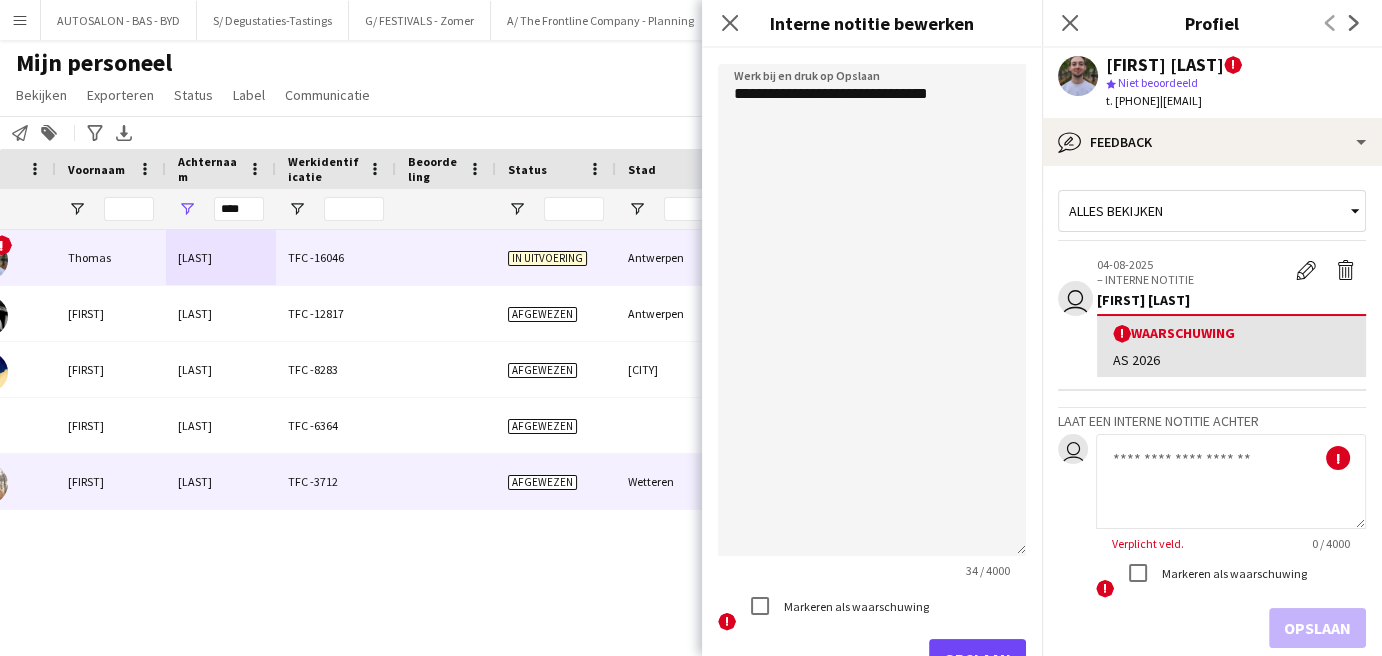 drag, startPoint x: 208, startPoint y: 458, endPoint x: 1280, endPoint y: 219, distance: 1098.3192 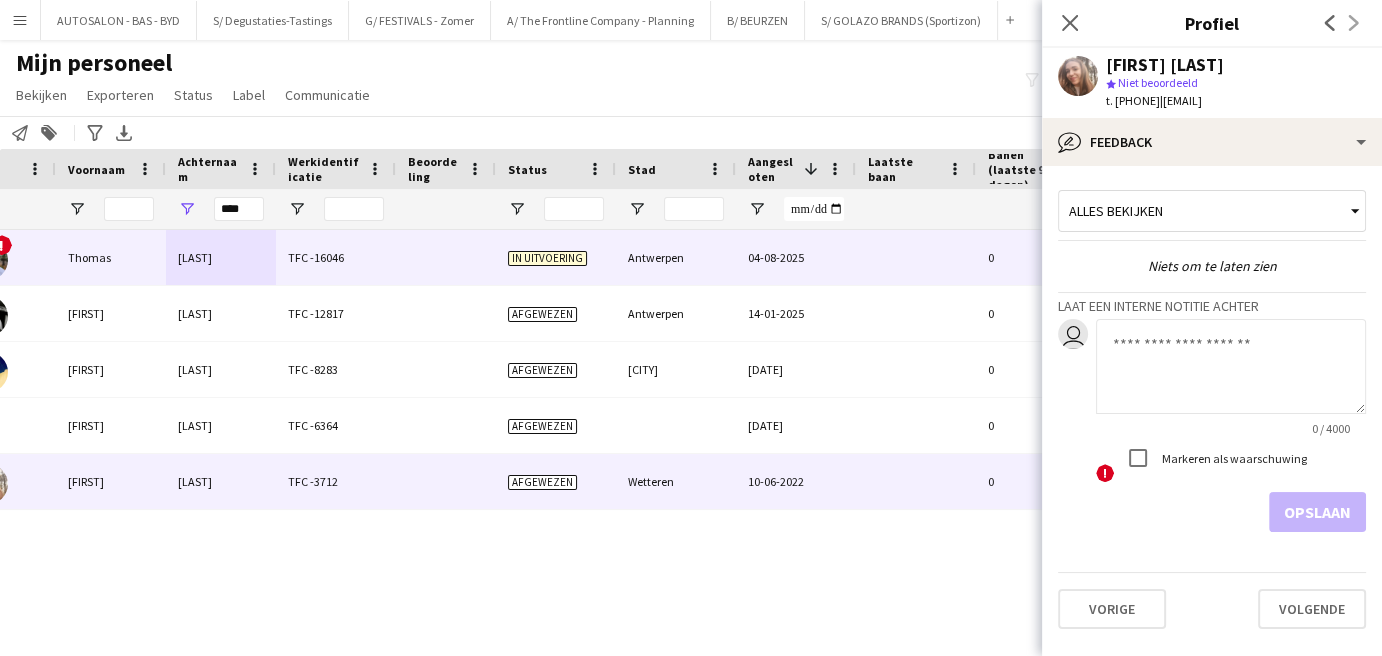 click on "TFC -16046" at bounding box center (336, 257) 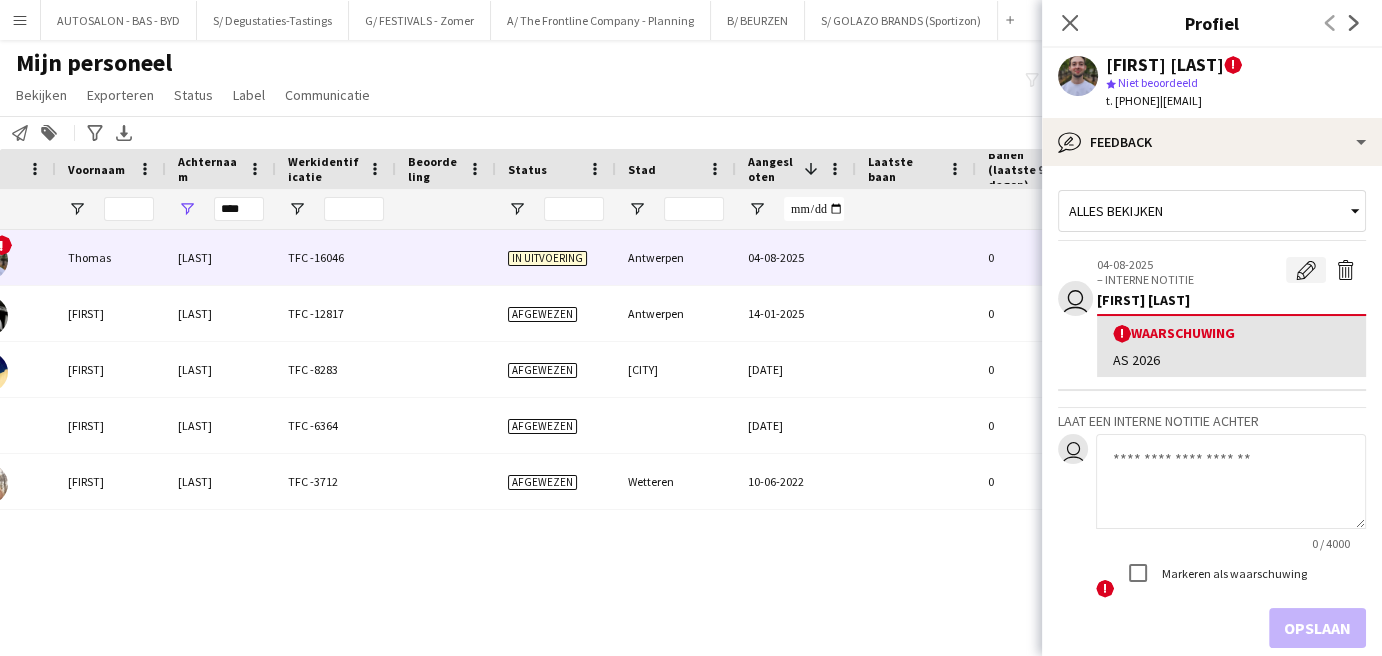 click on "Waarschuwing bewerken" 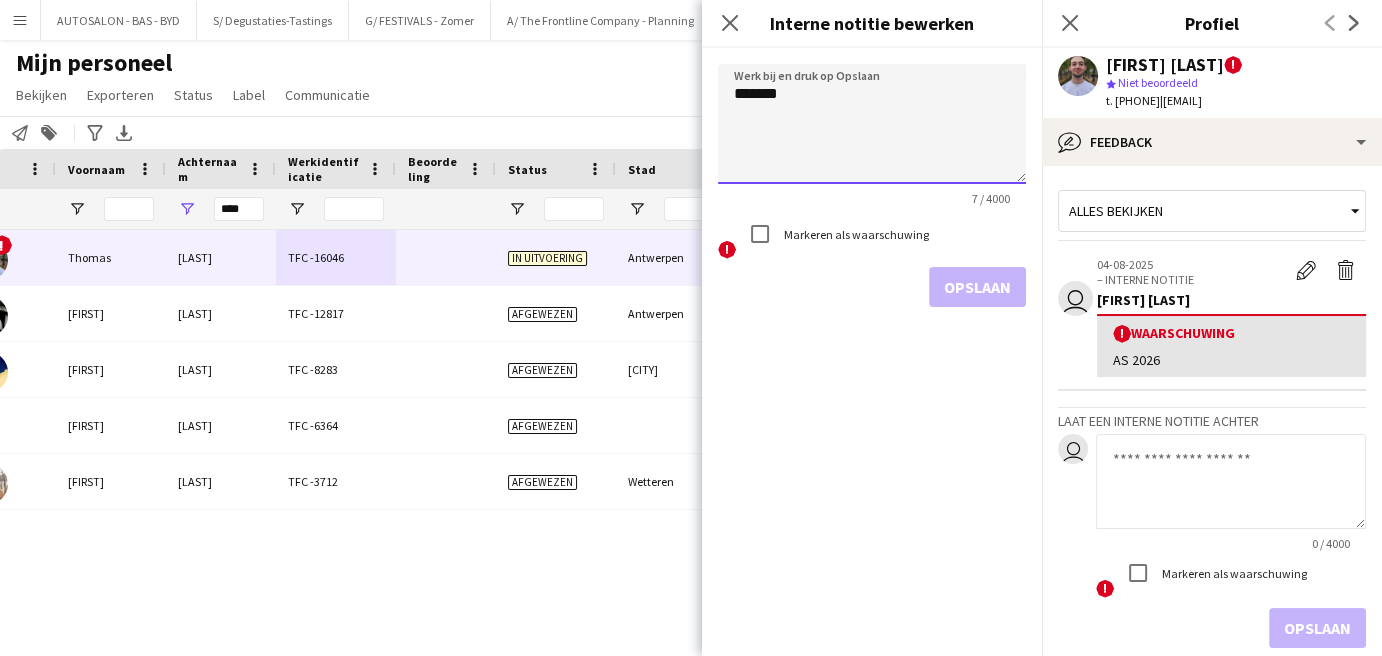 click on "*******" 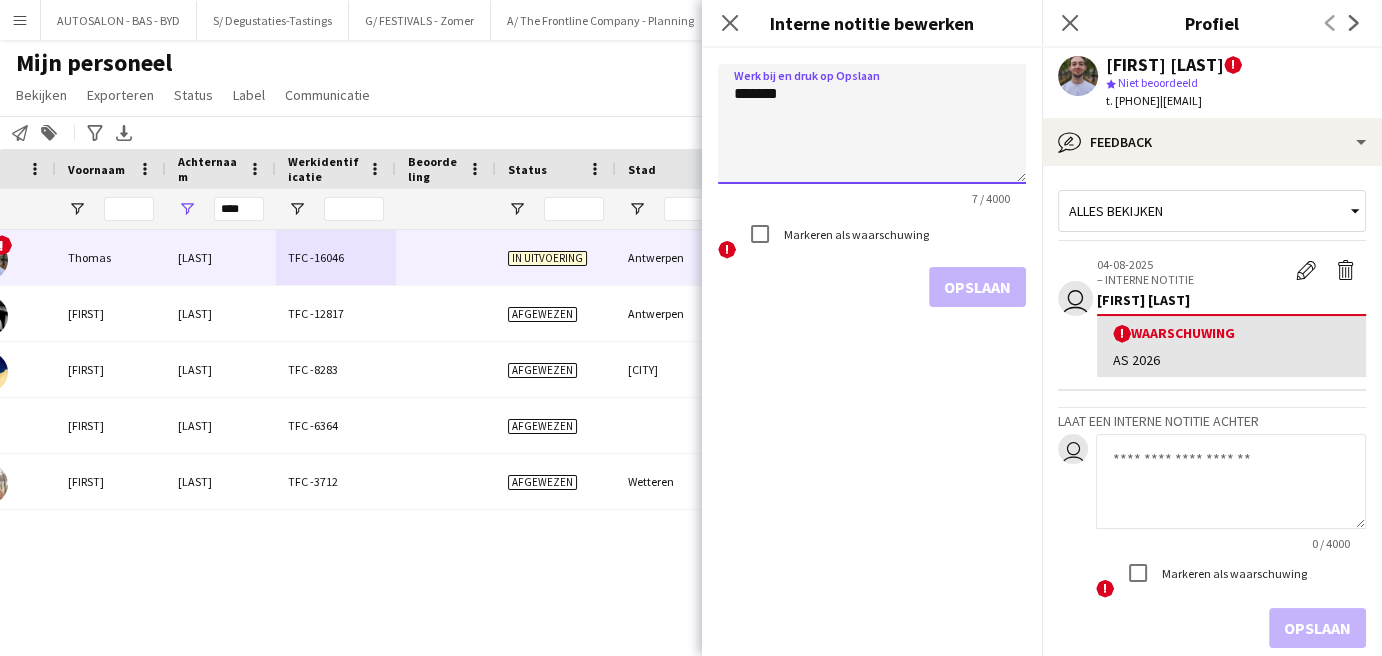 click on "*******" 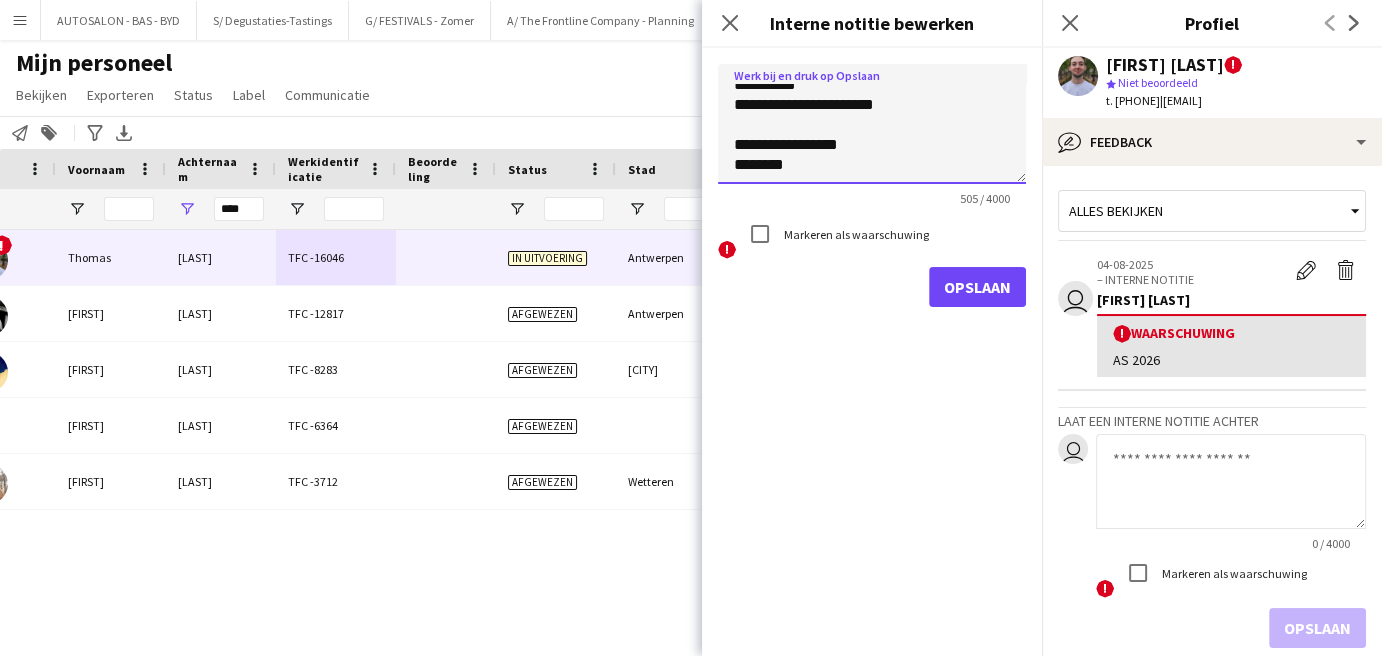 scroll, scrollTop: 0, scrollLeft: 0, axis: both 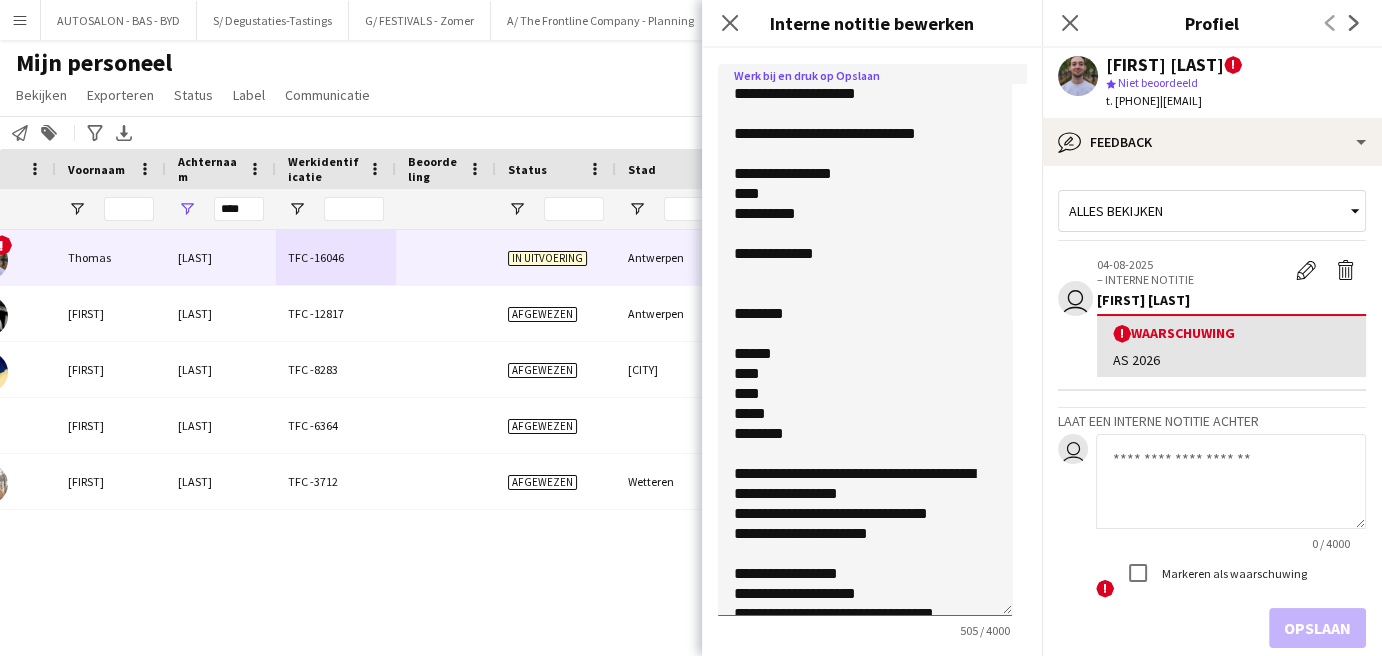 drag, startPoint x: 1024, startPoint y: 181, endPoint x: 989, endPoint y: 624, distance: 444.38046 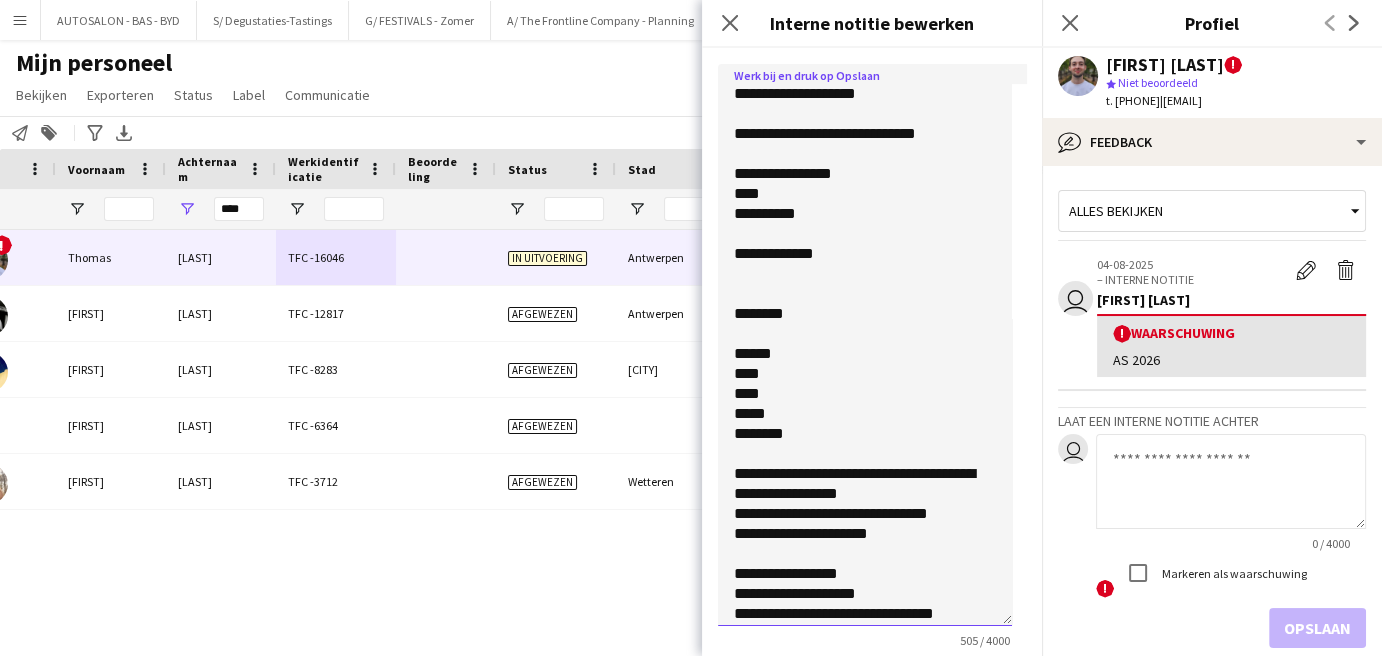 scroll, scrollTop: 147, scrollLeft: 0, axis: vertical 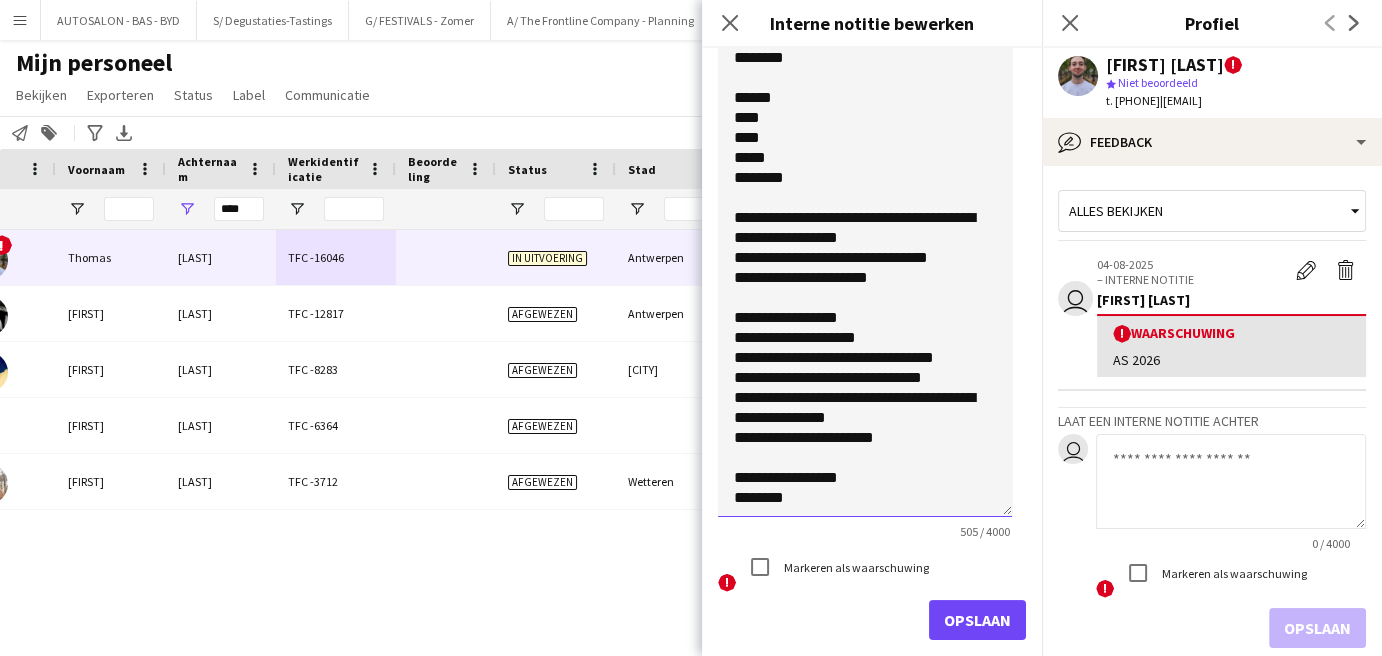 click on "**********" 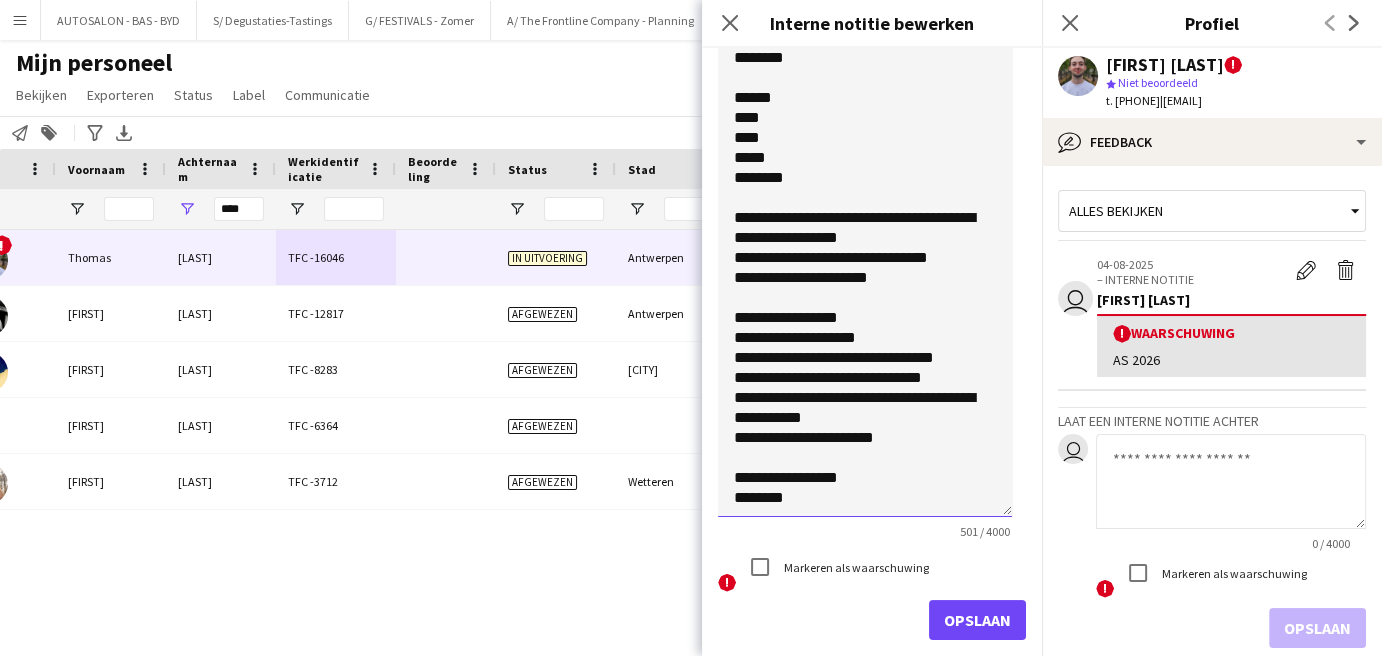 scroll, scrollTop: 146, scrollLeft: 0, axis: vertical 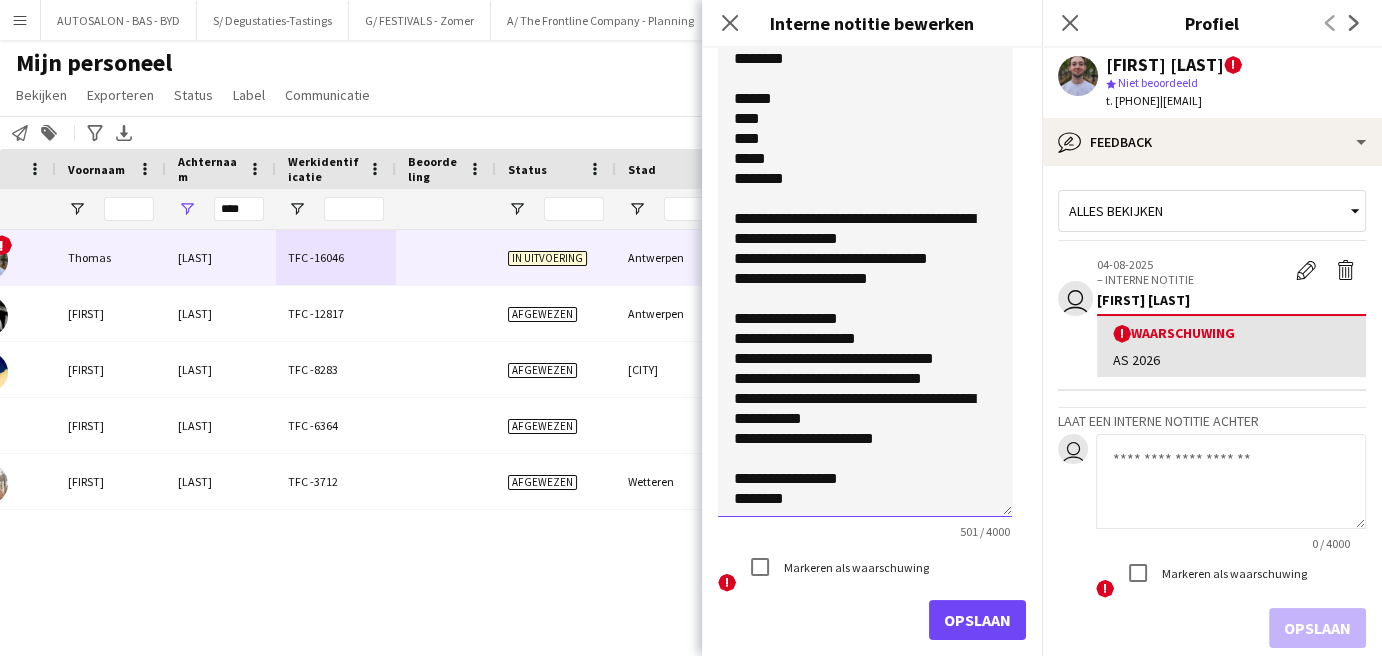 click on "**********" 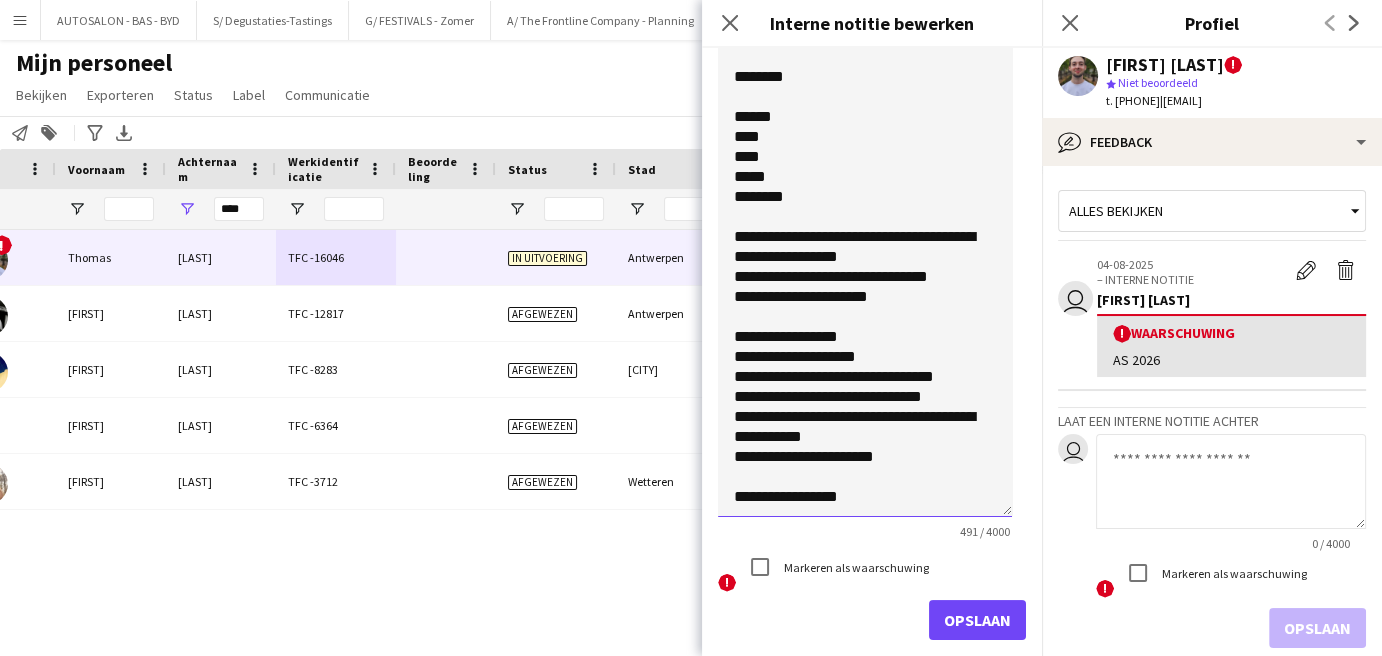 scroll, scrollTop: 127, scrollLeft: 0, axis: vertical 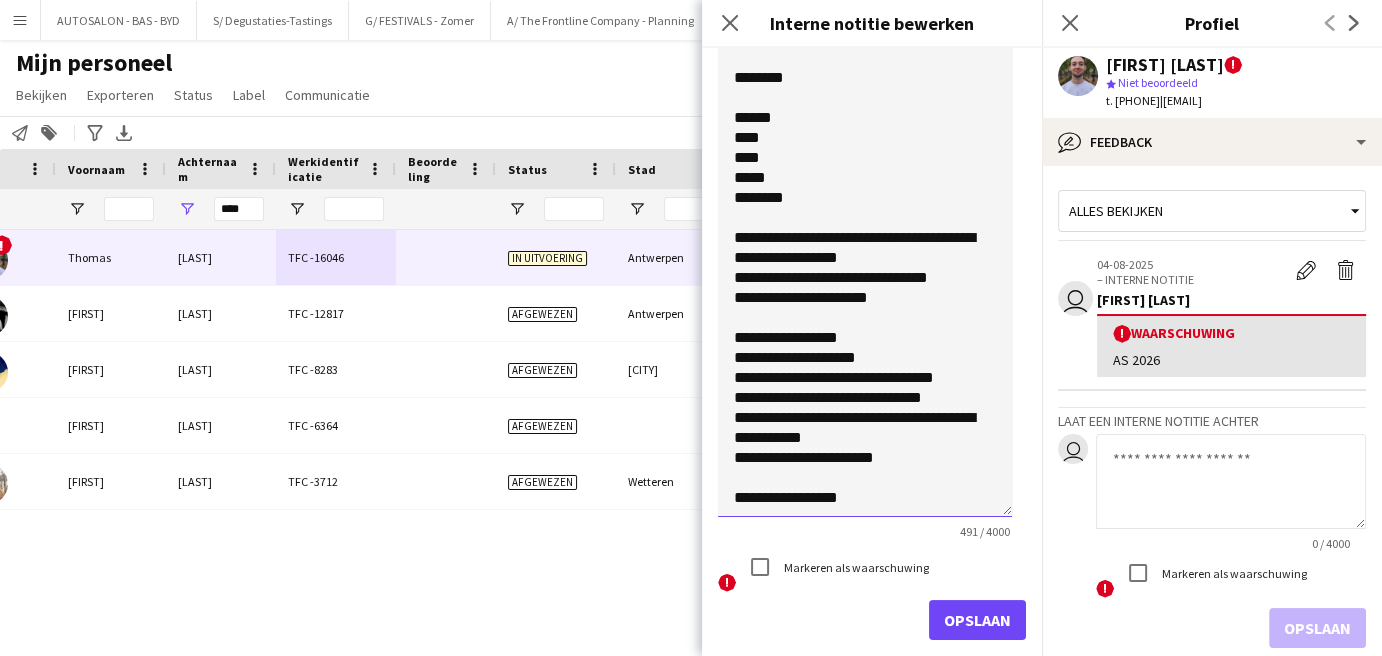 click on "**********" 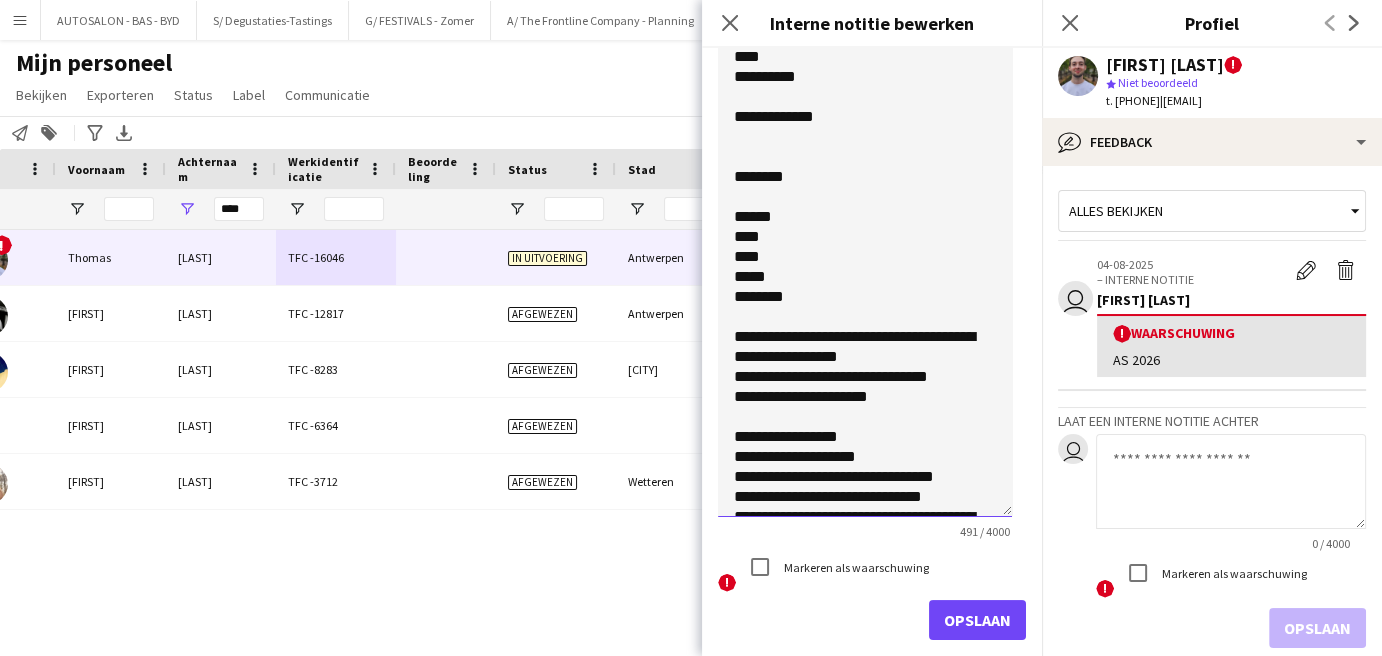 scroll, scrollTop: 0, scrollLeft: 0, axis: both 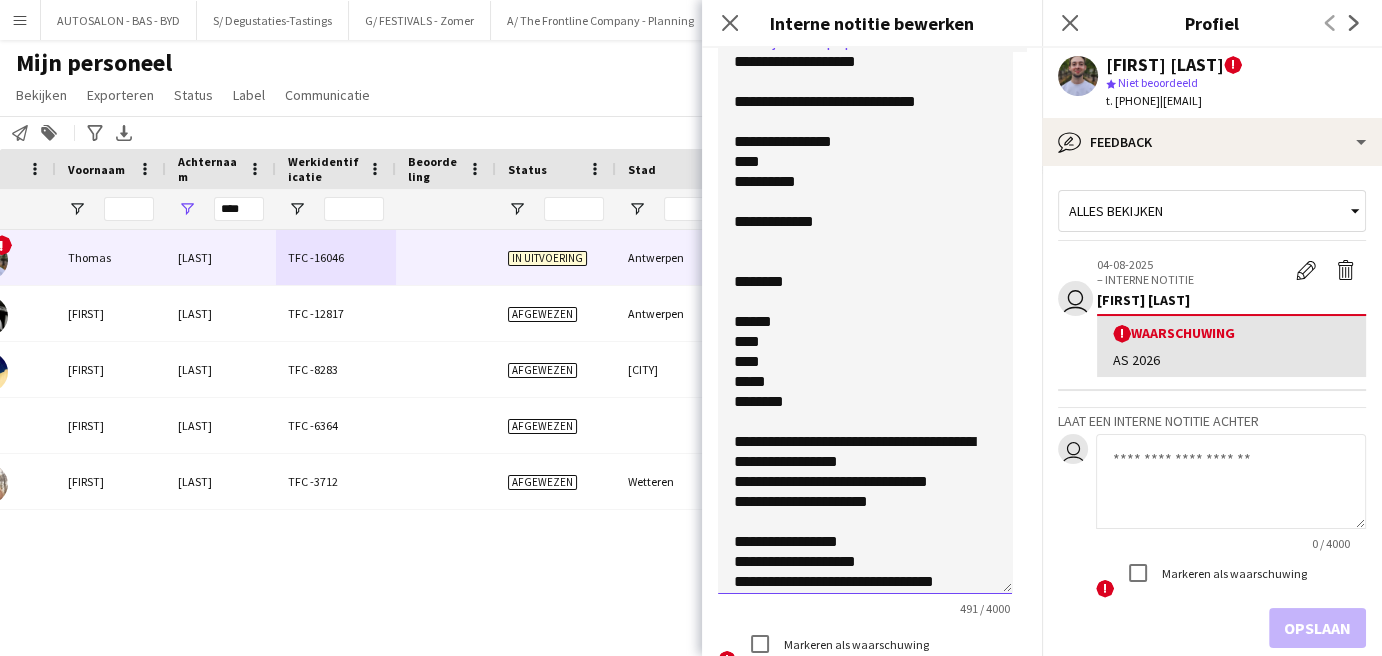 click on "**********" 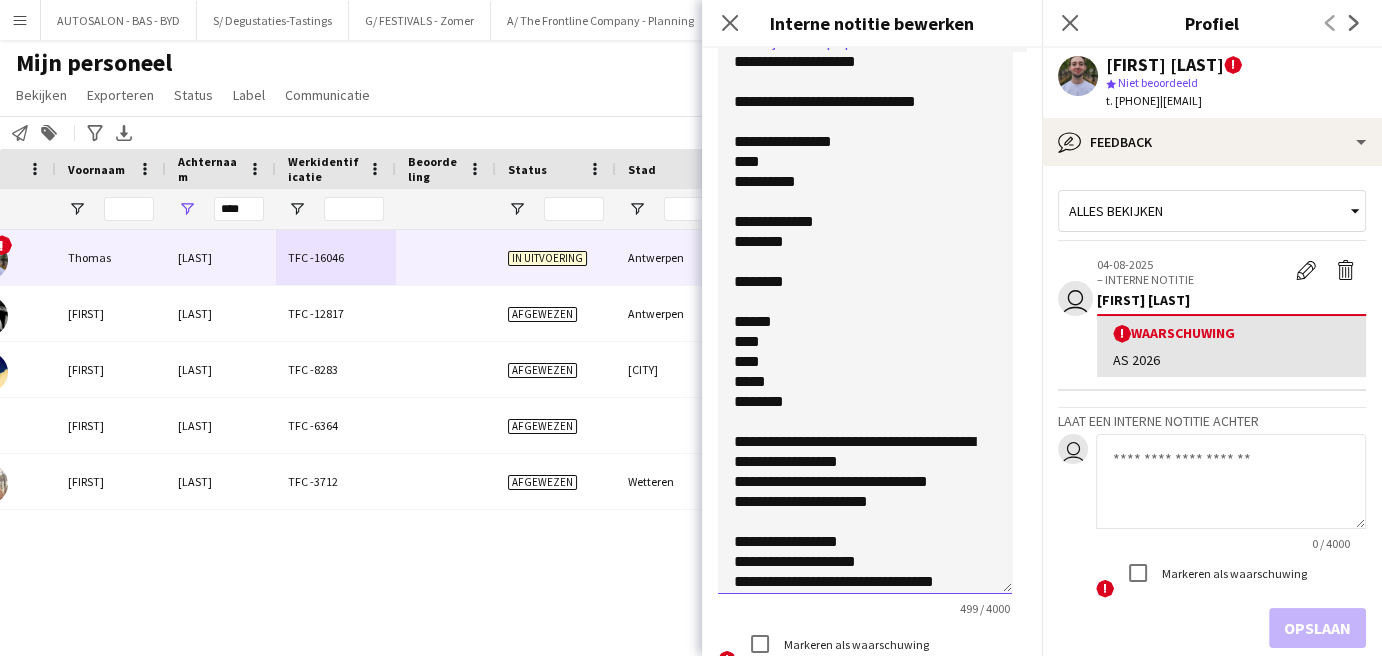 click on "**********" 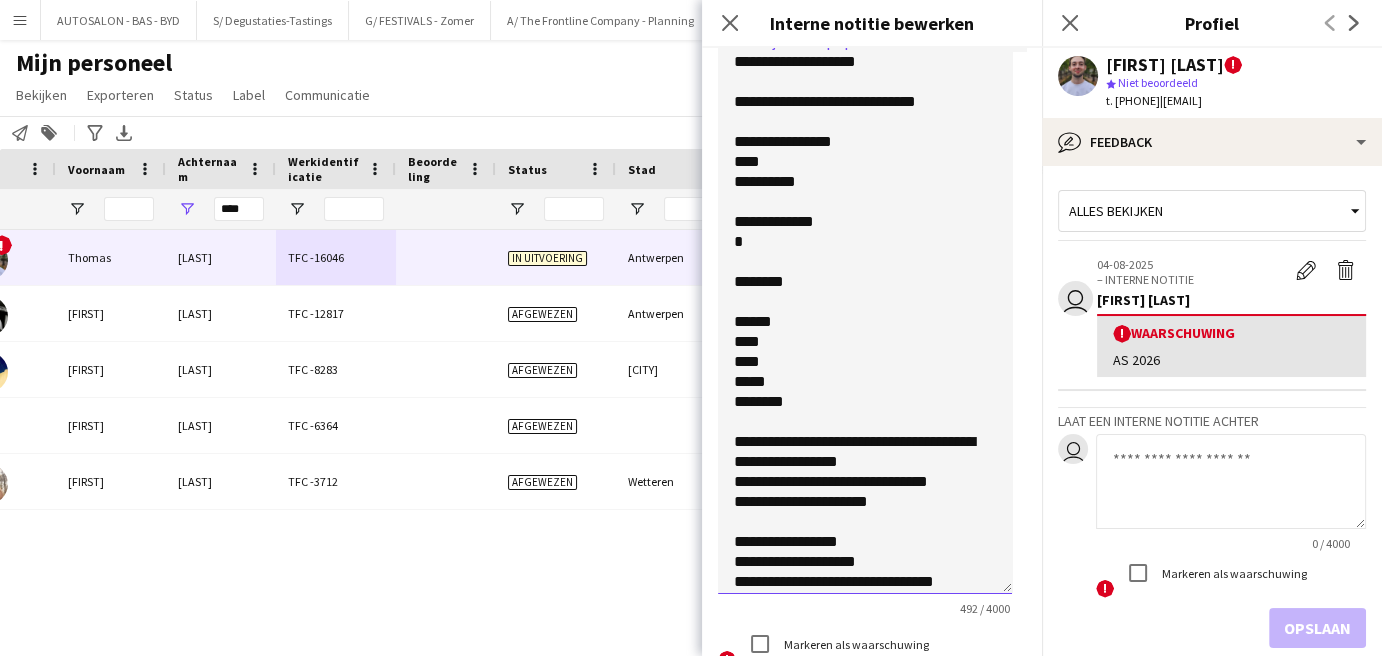 click on "**********" 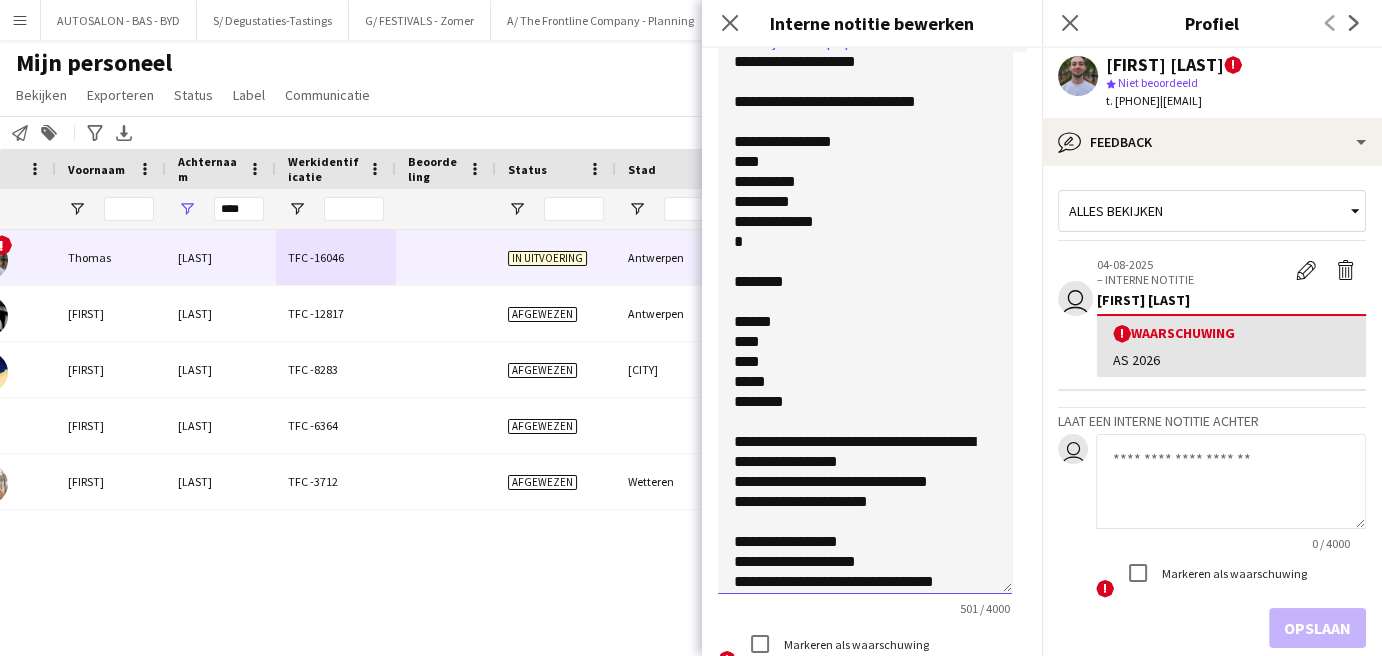 click on "**********" 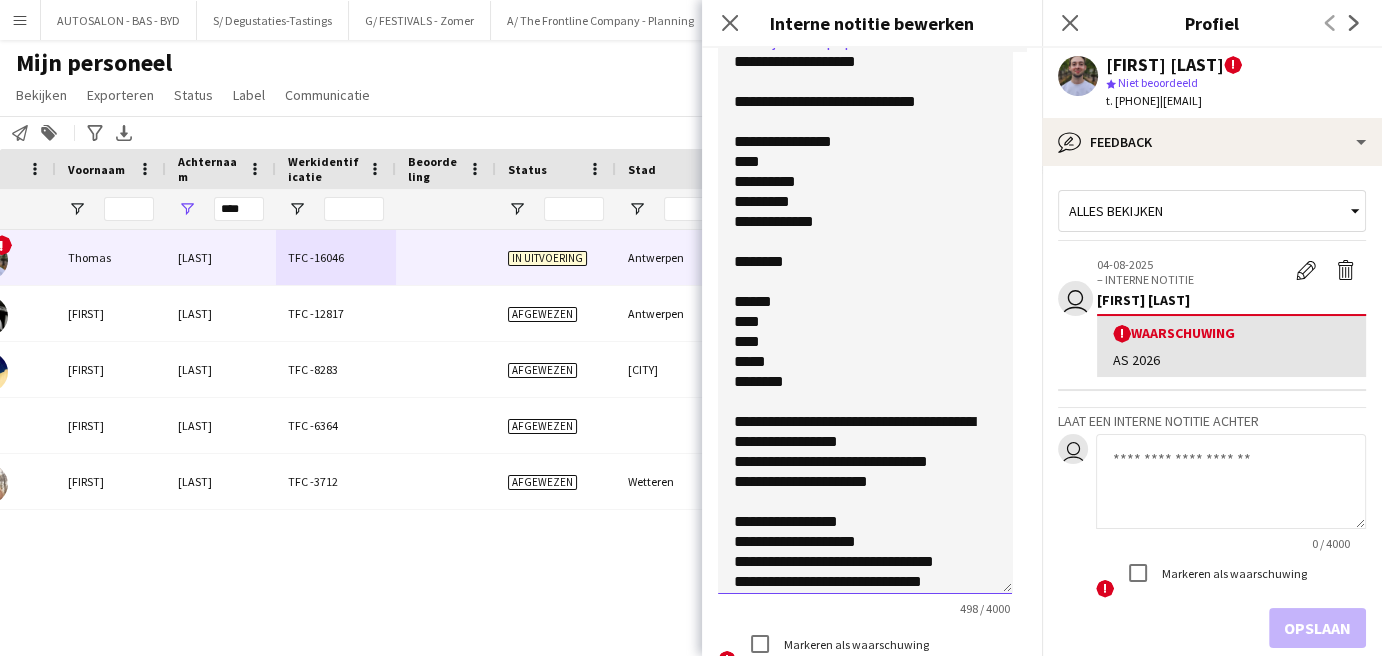 click on "**********" 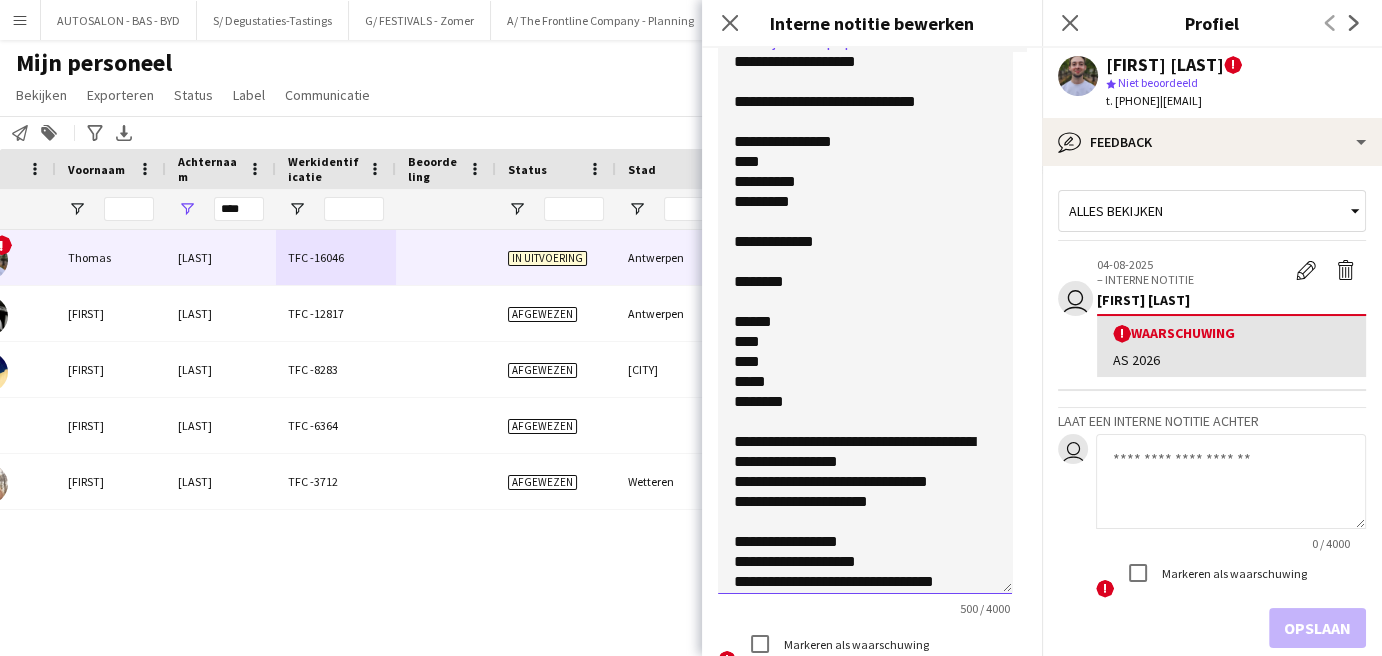 scroll, scrollTop: 0, scrollLeft: 0, axis: both 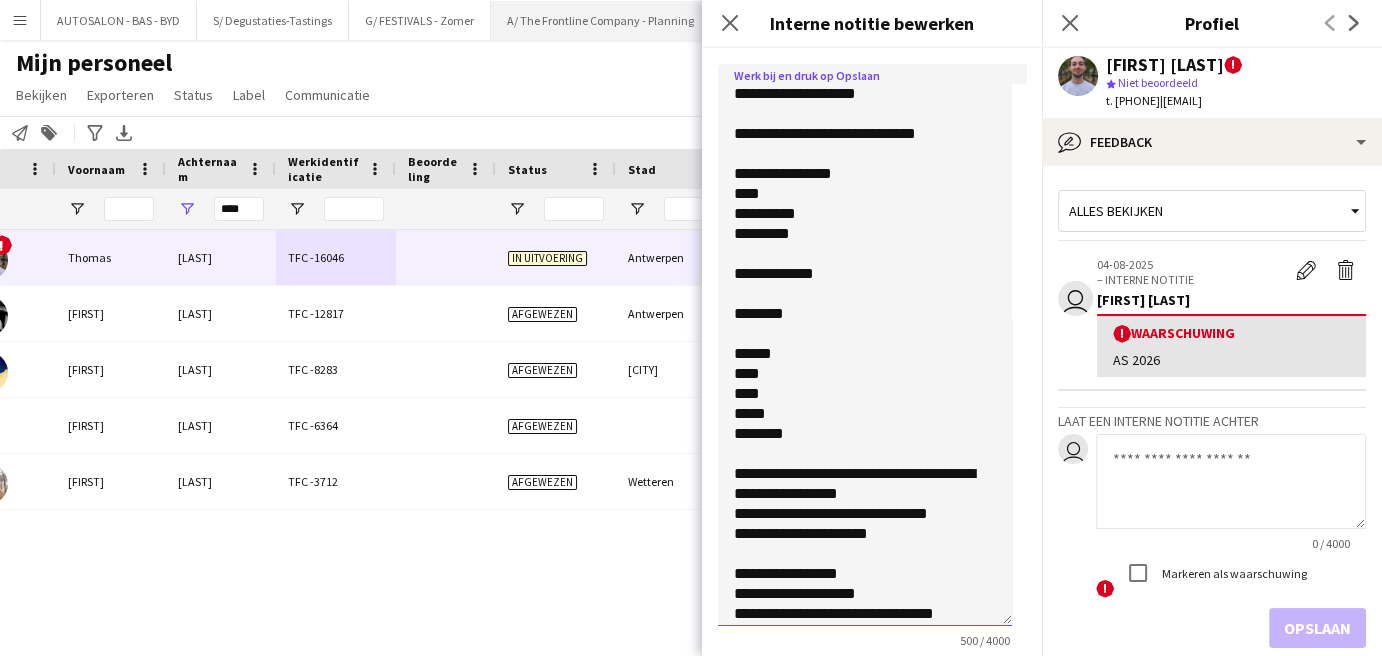drag, startPoint x: 907, startPoint y: 62, endPoint x: 692, endPoint y: 36, distance: 216.56639 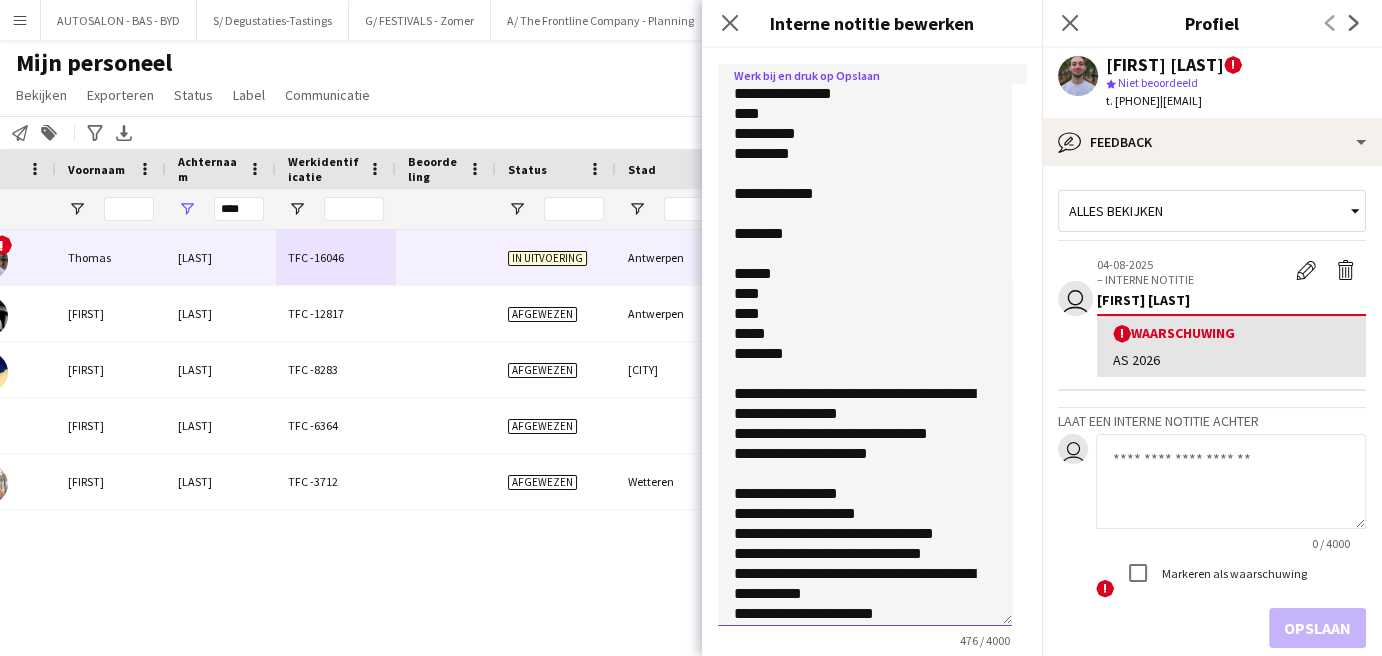 scroll, scrollTop: 87, scrollLeft: 0, axis: vertical 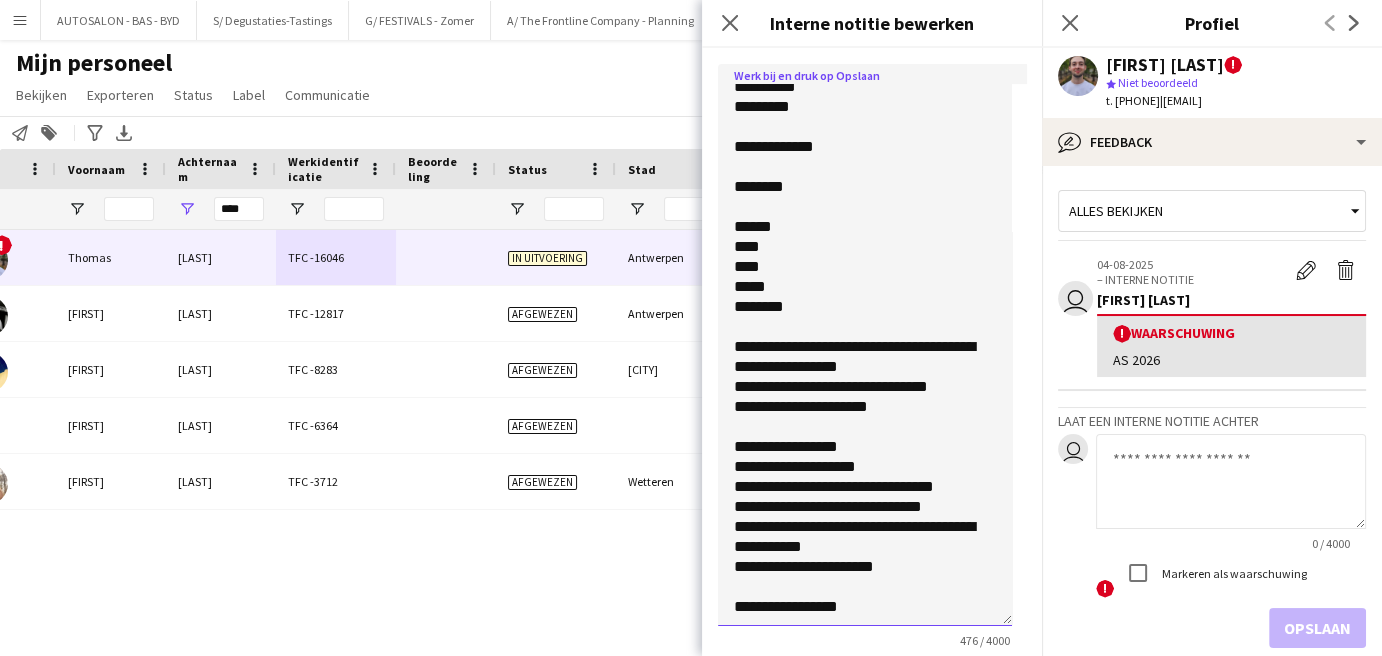 click on "**********" 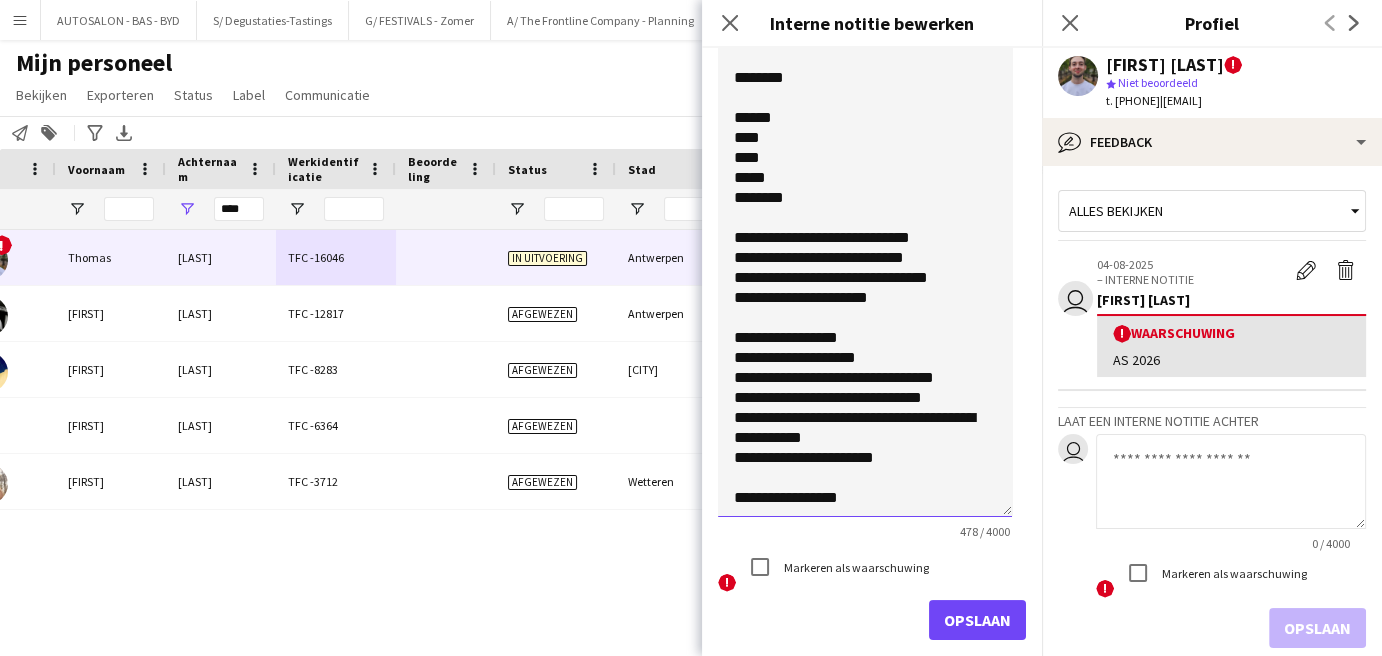 scroll, scrollTop: 0, scrollLeft: 0, axis: both 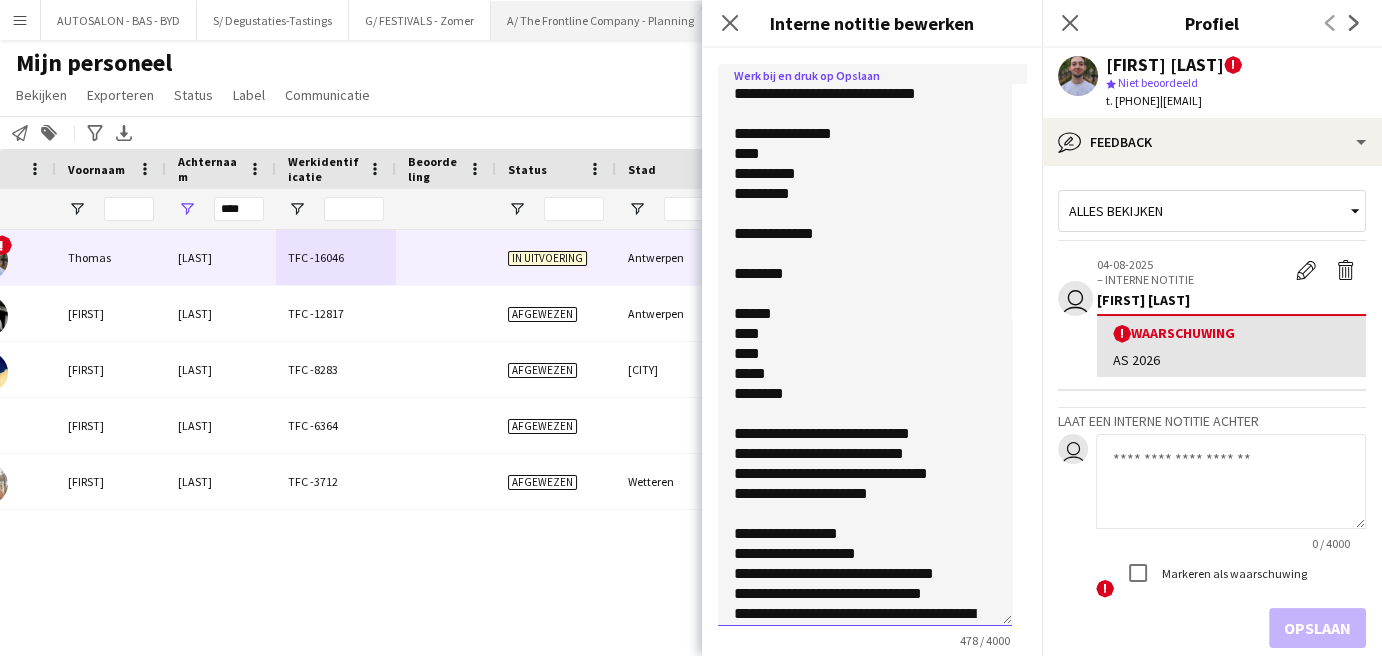 drag, startPoint x: 877, startPoint y: 500, endPoint x: 676, endPoint y: 25, distance: 515.7771 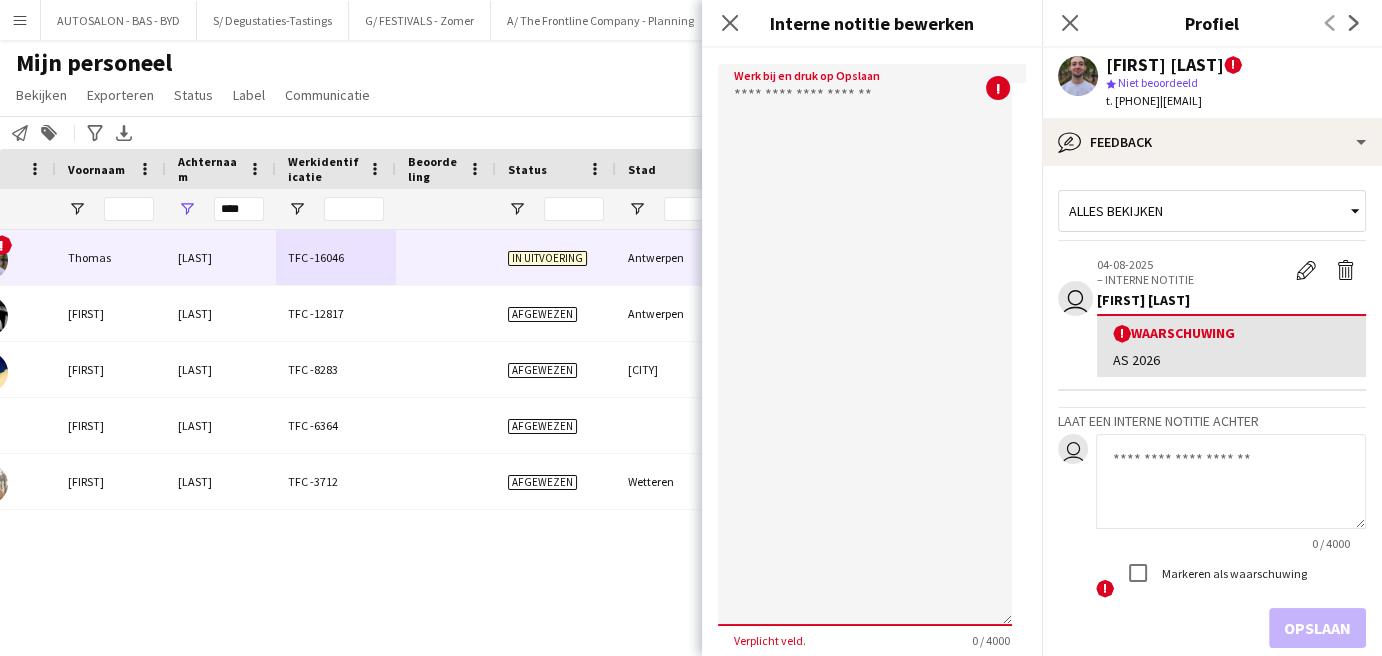 paste on "**********" 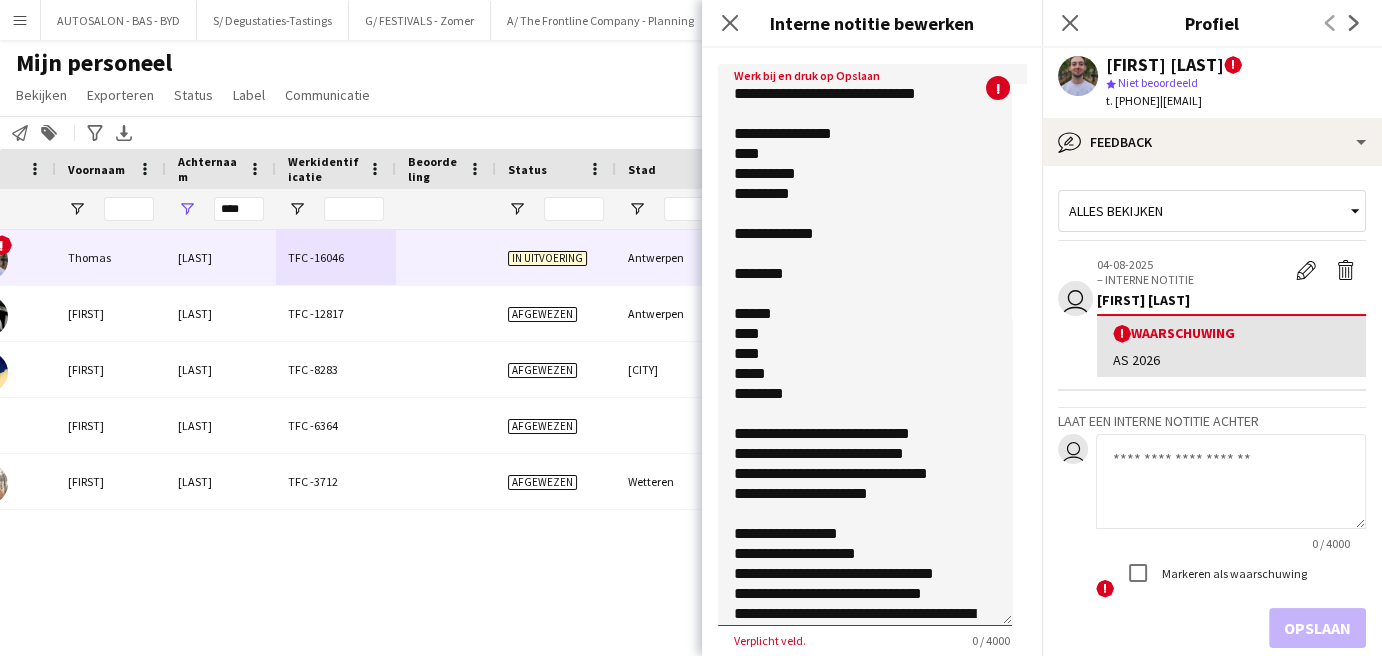 scroll, scrollTop: 79, scrollLeft: 0, axis: vertical 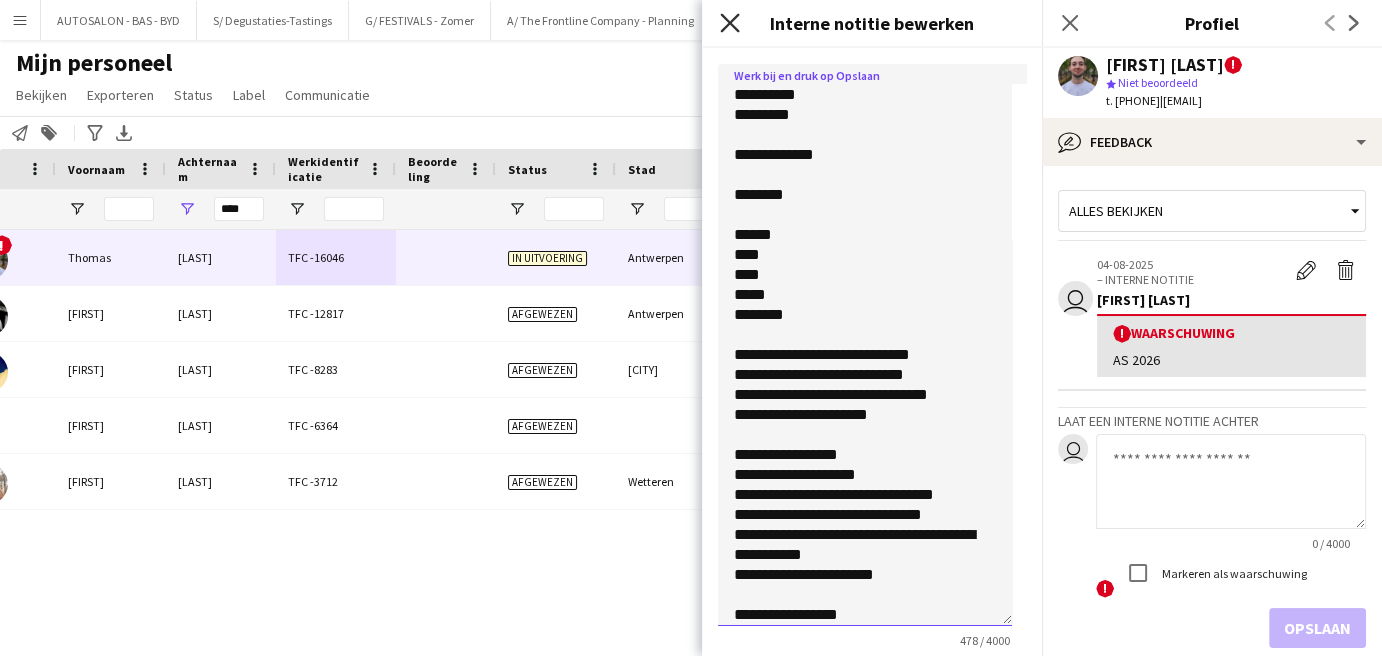 type on "**********" 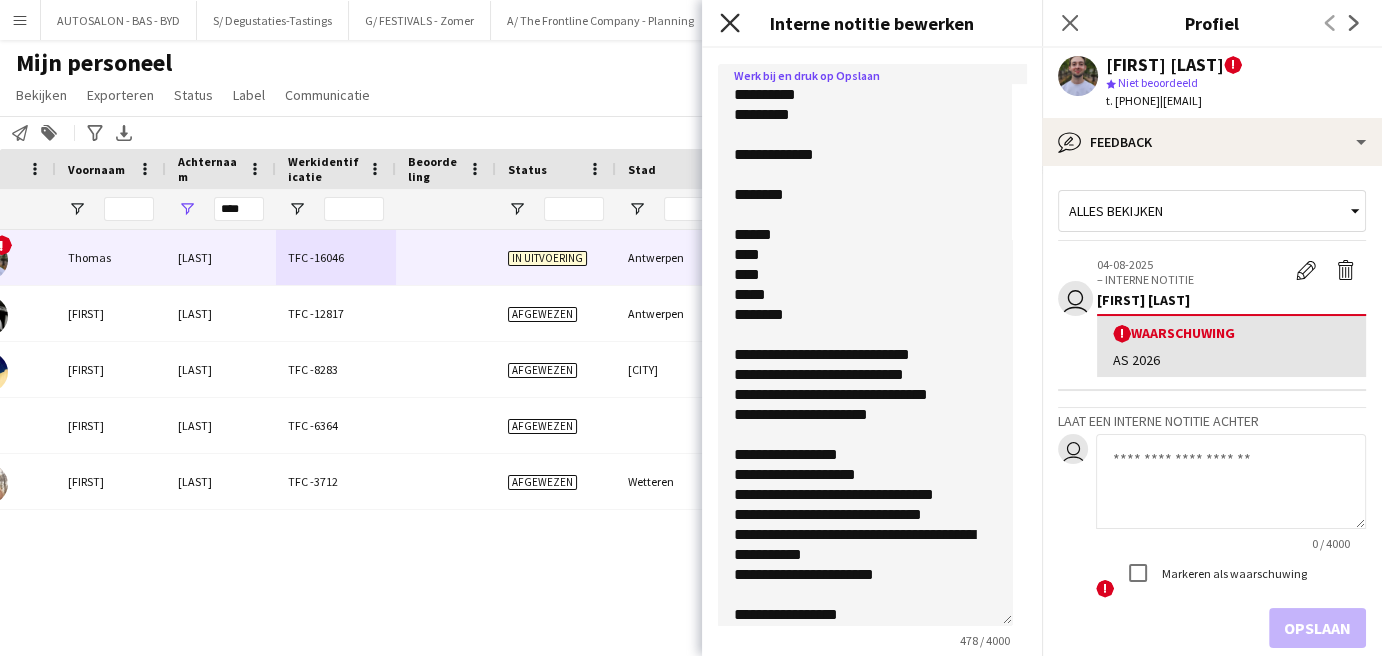 click 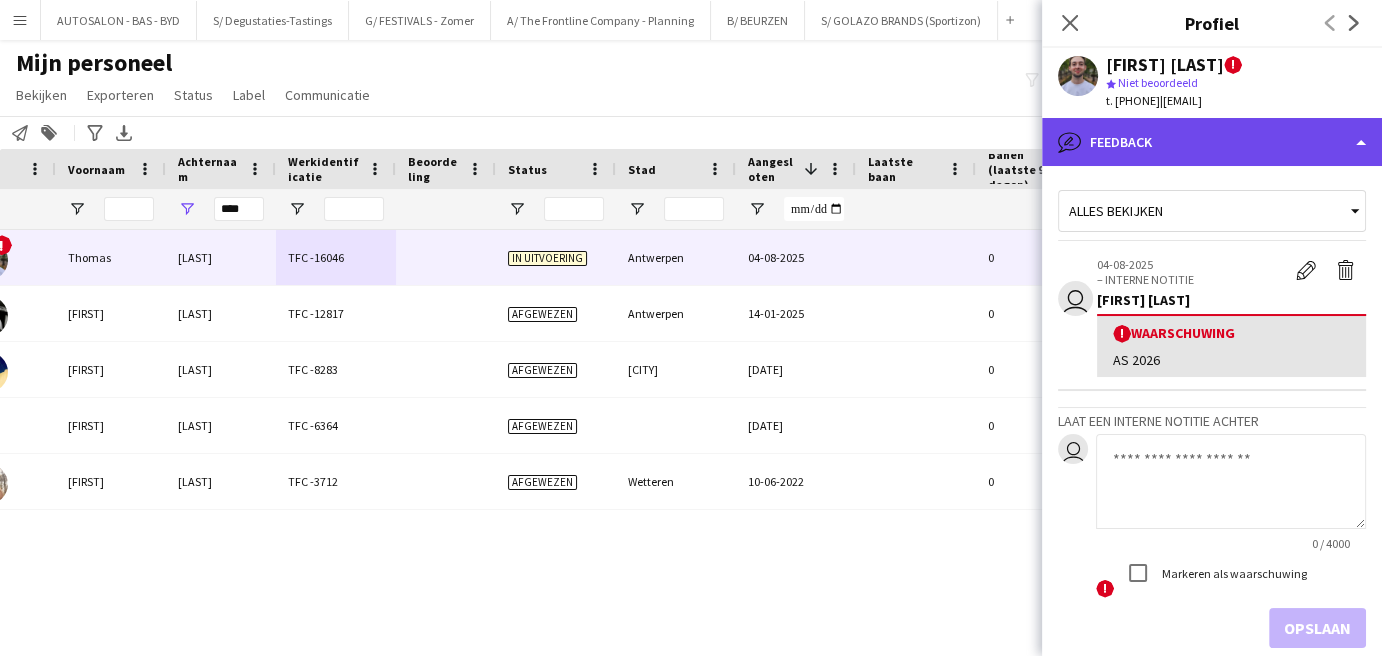 click on "bubble-pencil
Feedback" 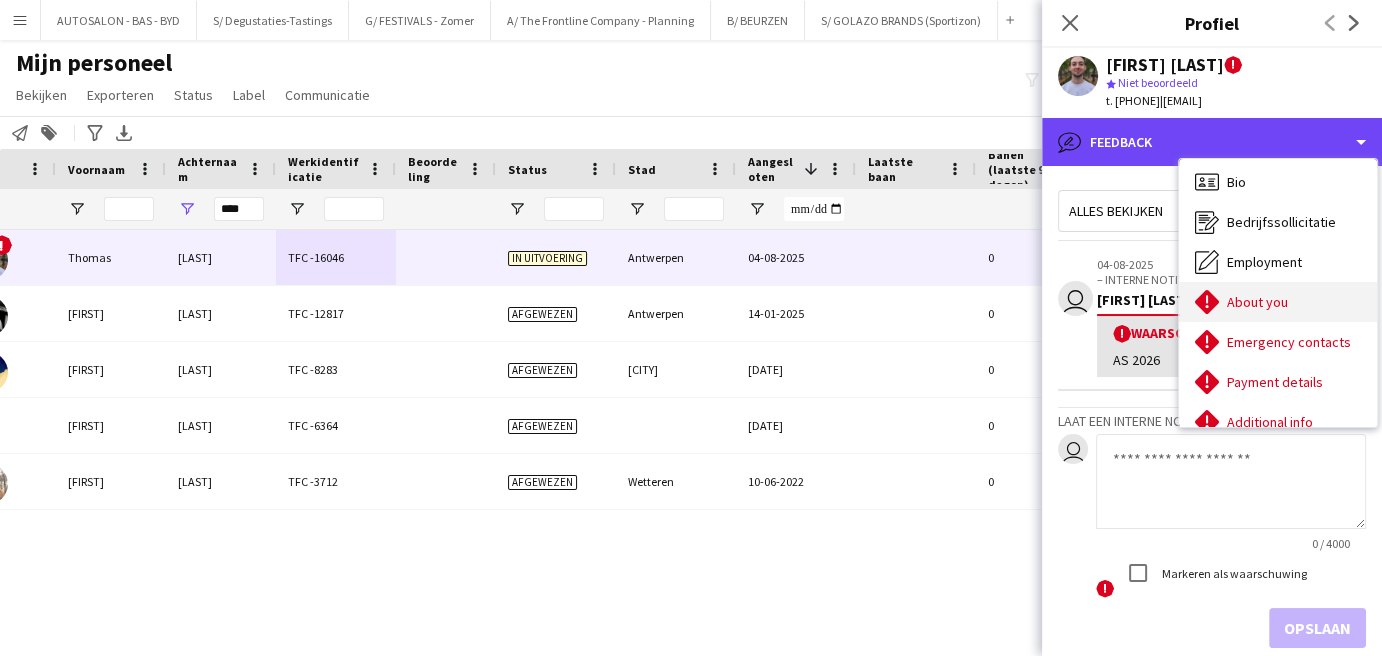 scroll, scrollTop: 0, scrollLeft: 0, axis: both 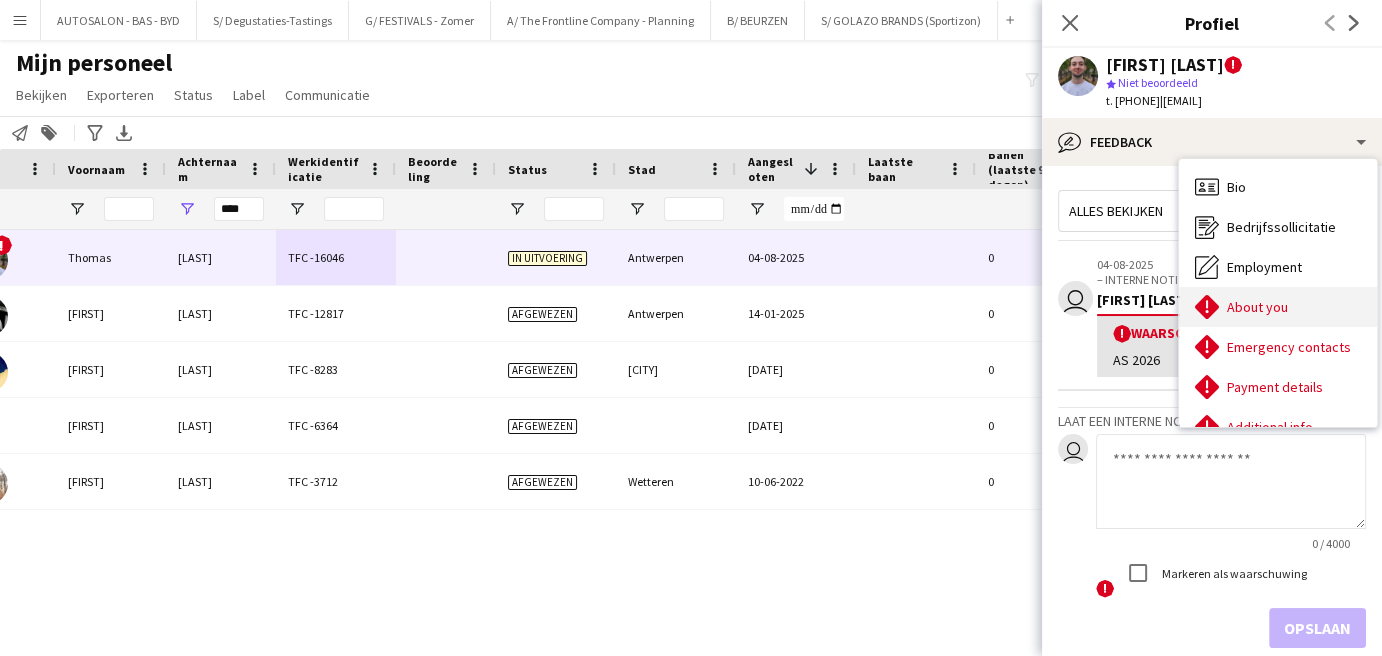 click on "About you
About you" at bounding box center (1278, 307) 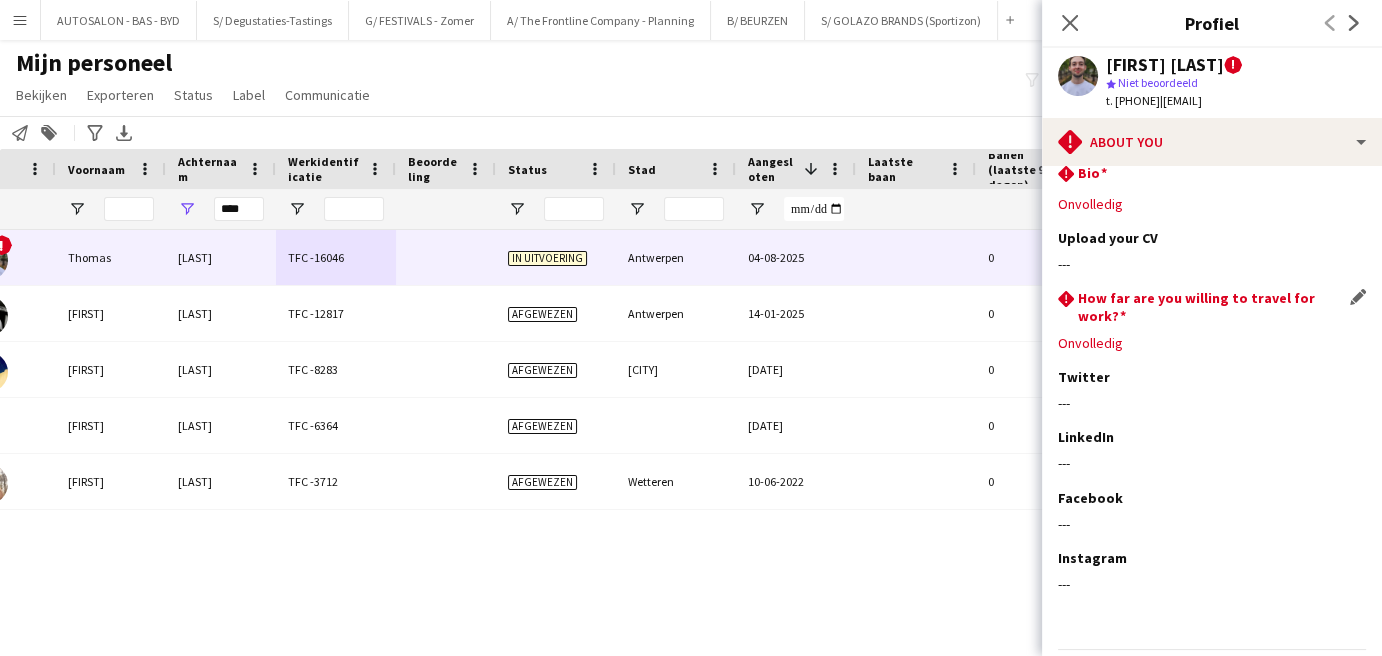 scroll, scrollTop: 0, scrollLeft: 0, axis: both 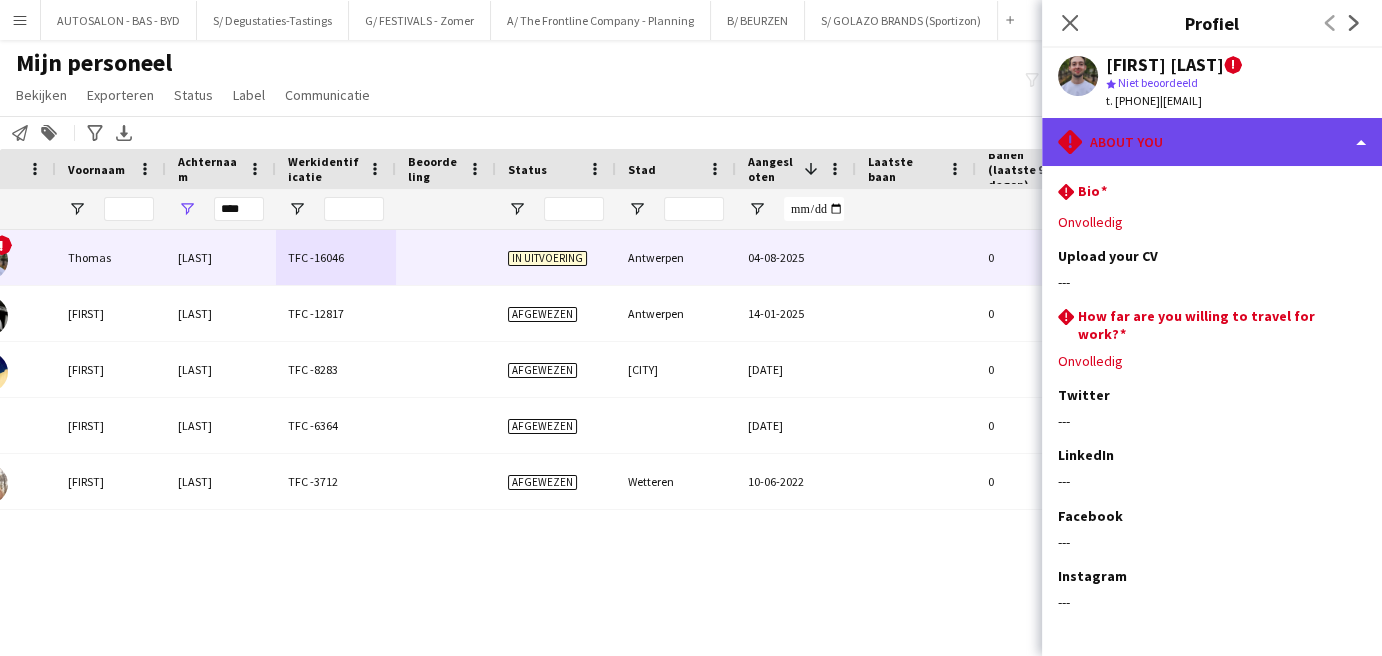 click on "rhombus-alert
About you" 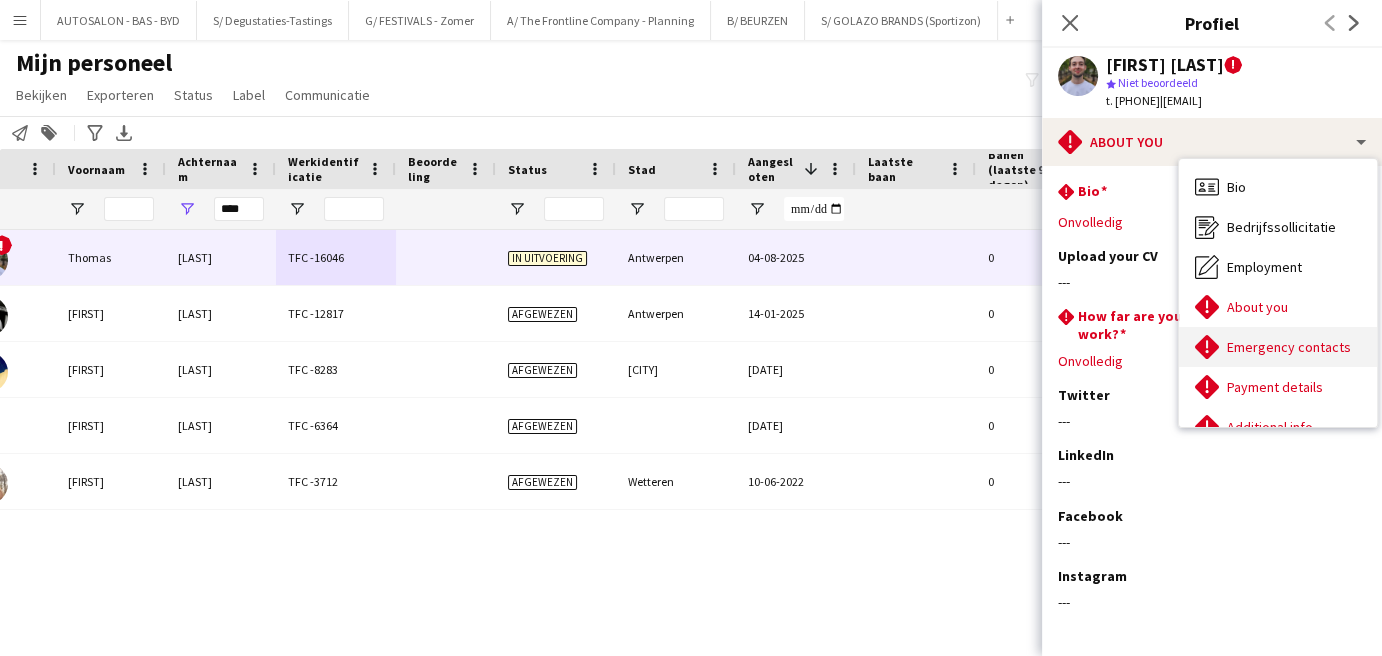 click on "Emergency contacts" at bounding box center [1289, 347] 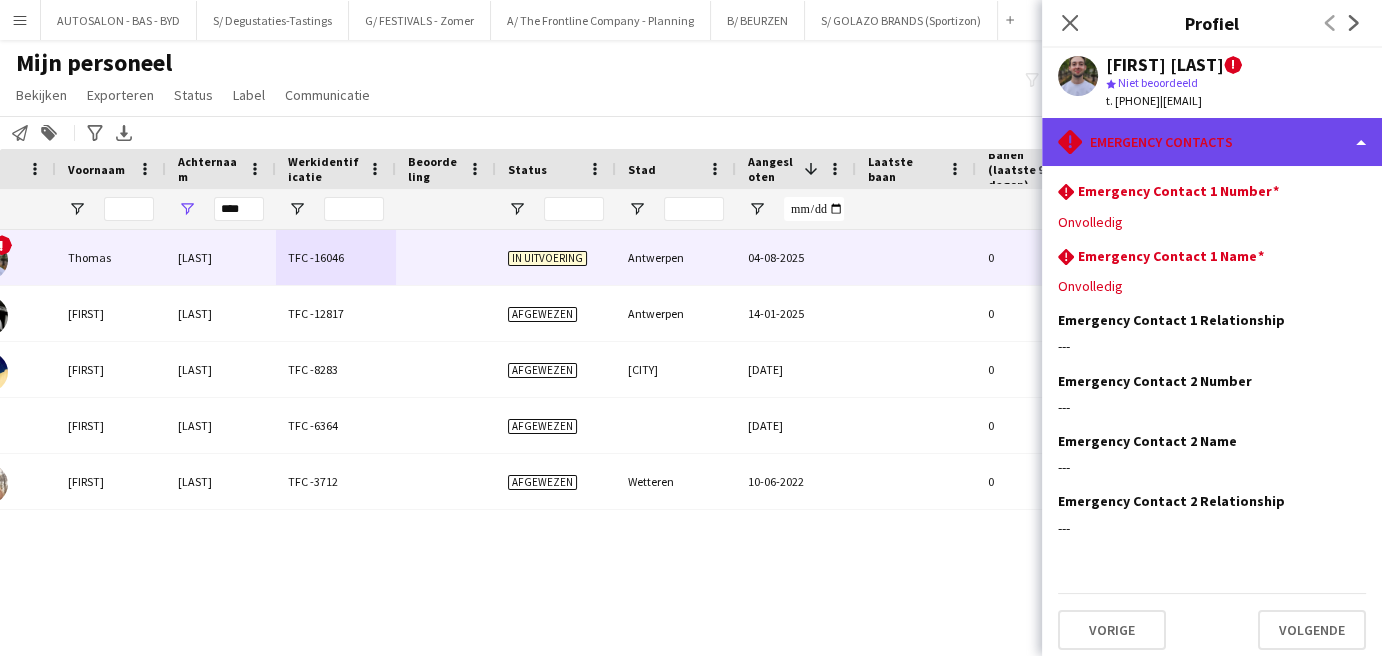 click on "rhombus-alert
Emergency contacts" 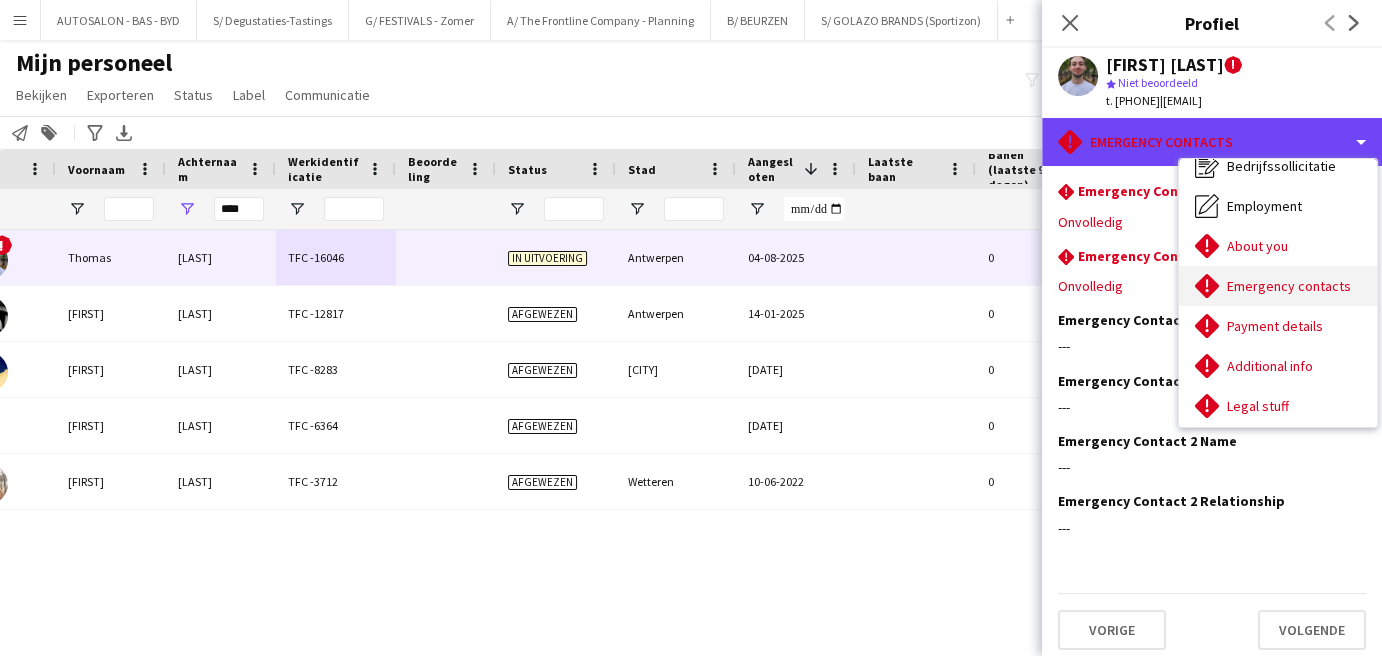 scroll, scrollTop: 62, scrollLeft: 0, axis: vertical 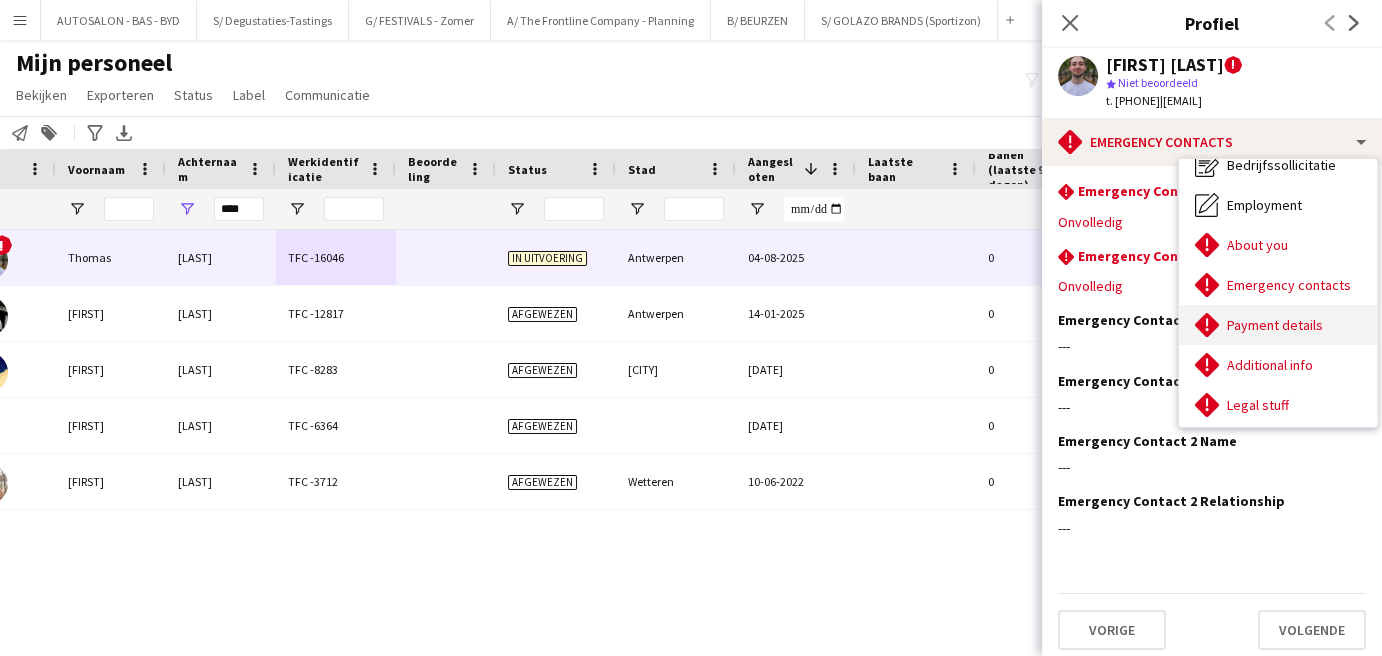click on "Payment details" at bounding box center [1275, 325] 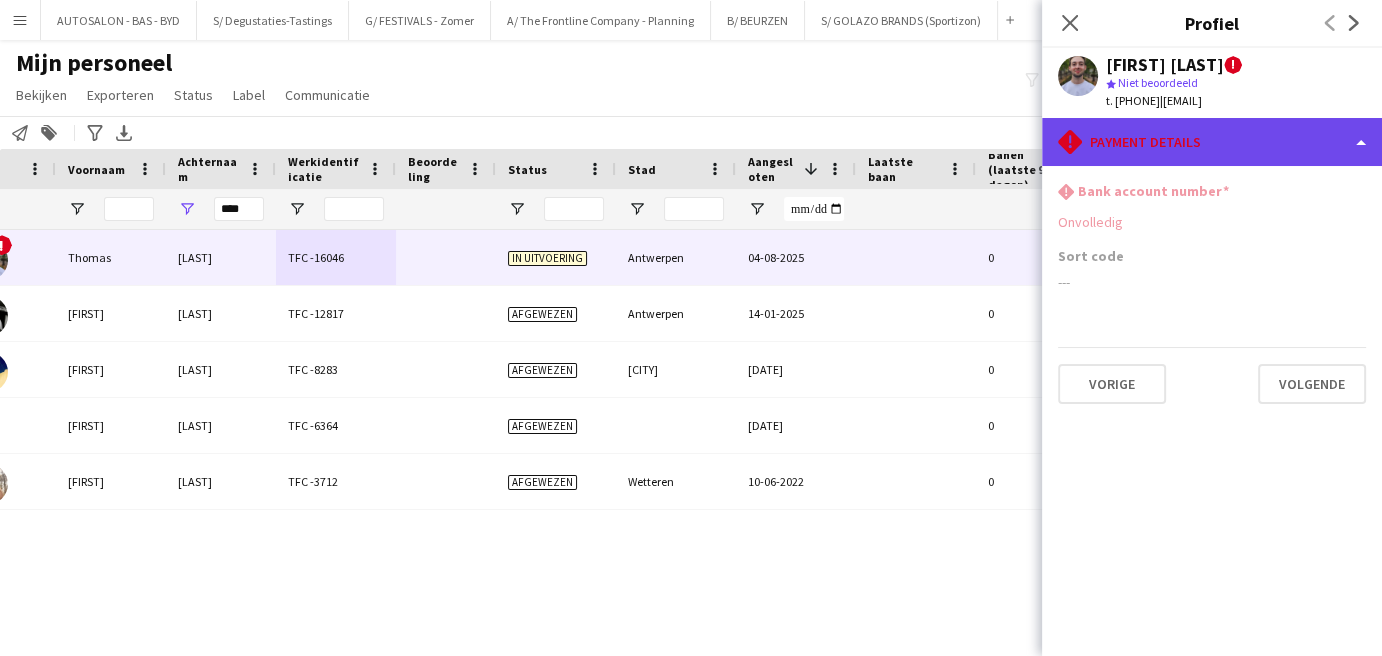 click on "rhombus-alert
Payment details" 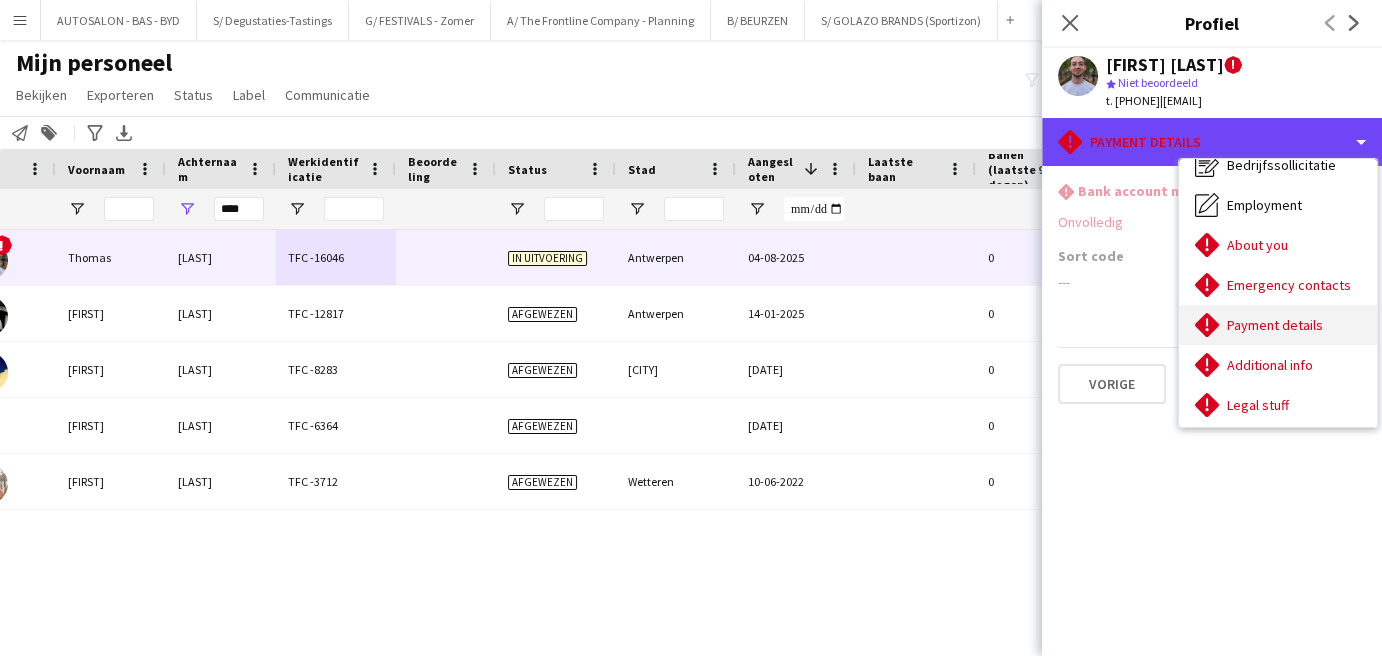 scroll, scrollTop: 147, scrollLeft: 0, axis: vertical 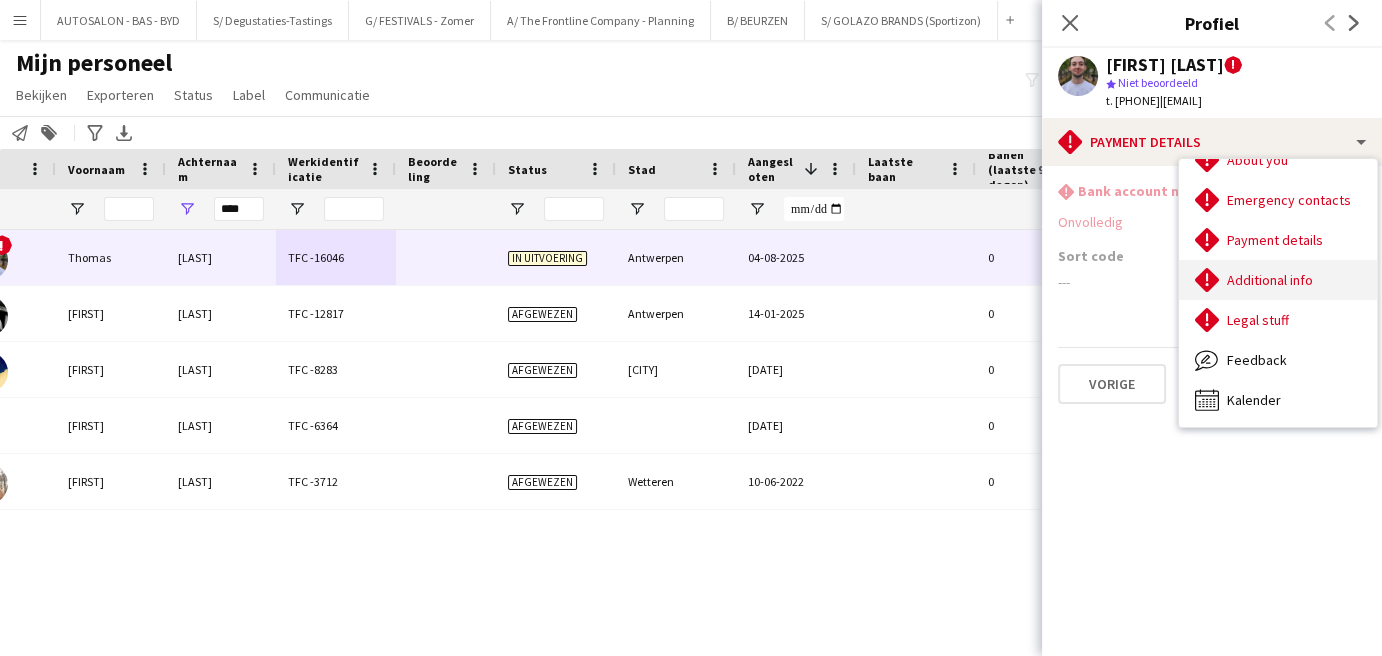 drag, startPoint x: 1276, startPoint y: 278, endPoint x: 1302, endPoint y: 294, distance: 30.528675 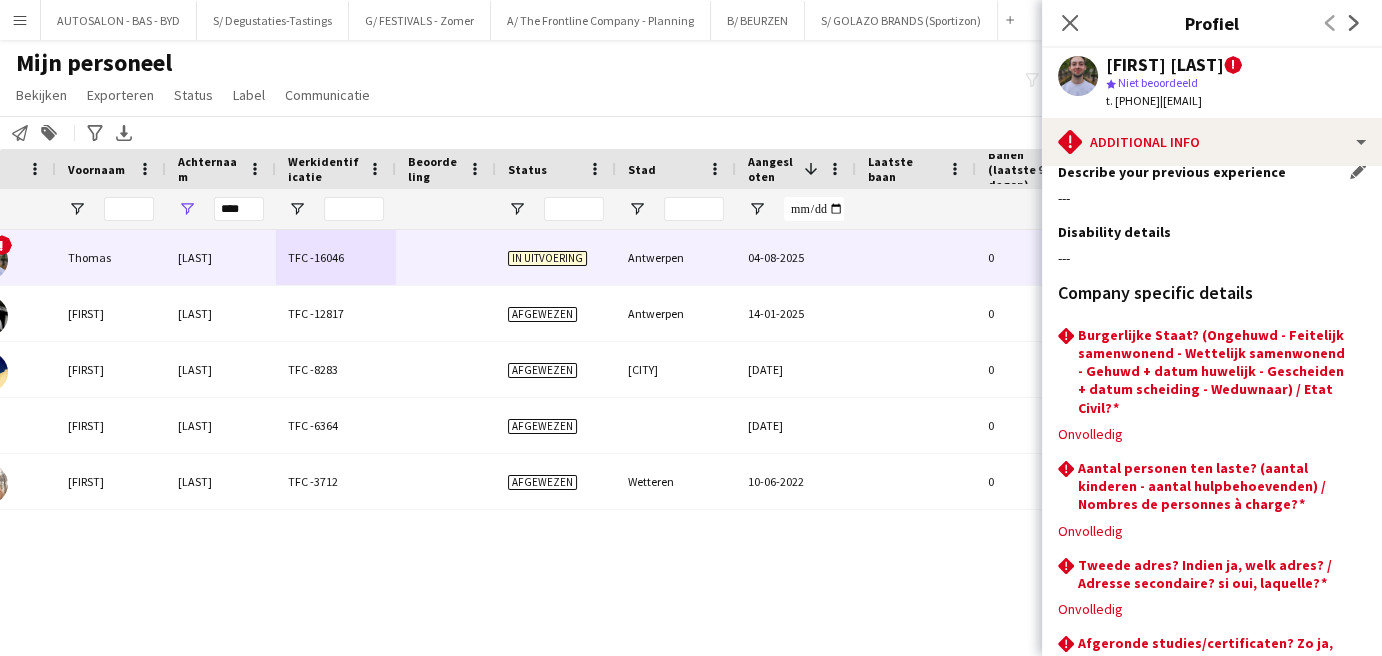 scroll, scrollTop: 86, scrollLeft: 0, axis: vertical 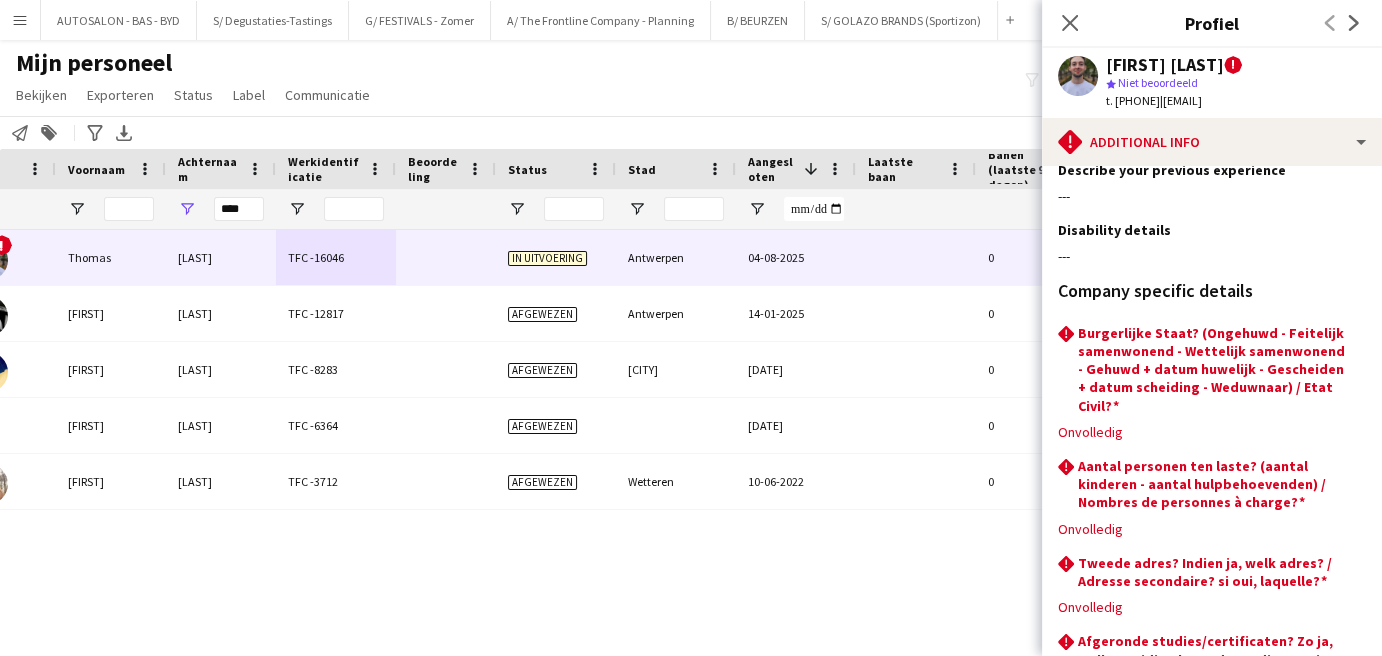 drag, startPoint x: 1267, startPoint y: 144, endPoint x: 1313, endPoint y: 297, distance: 159.76546 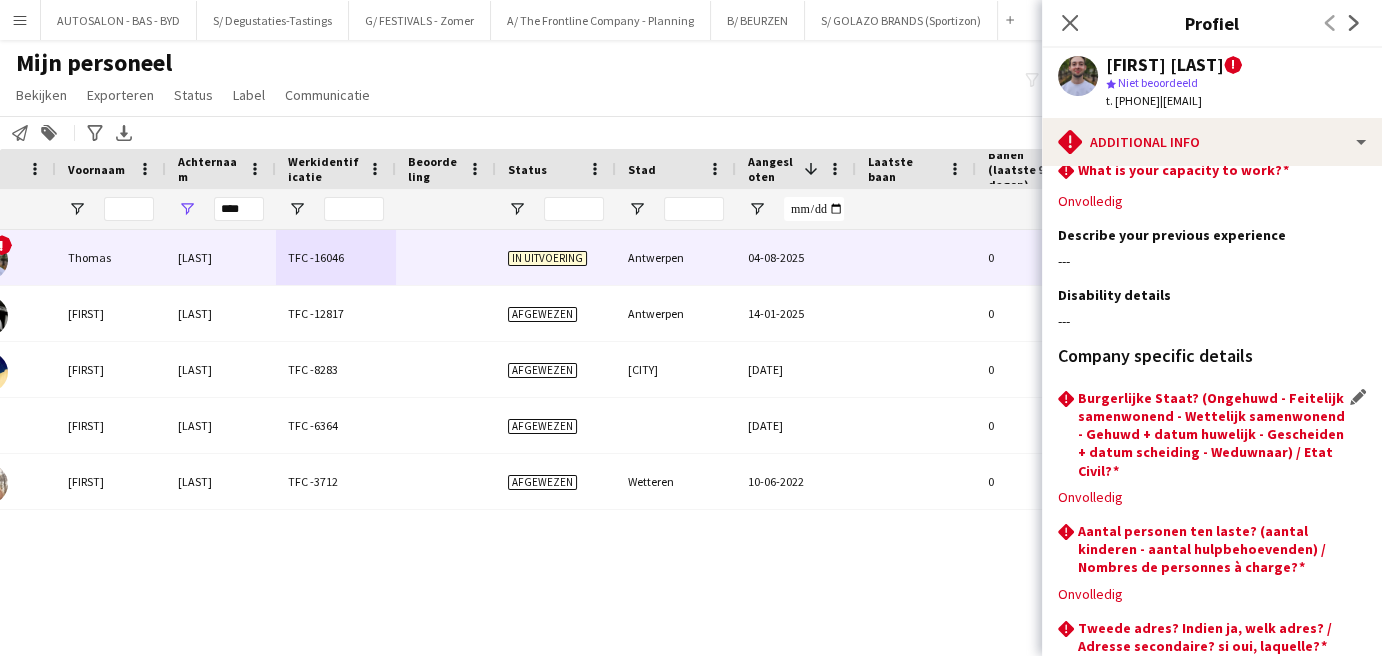 scroll, scrollTop: 21, scrollLeft: 0, axis: vertical 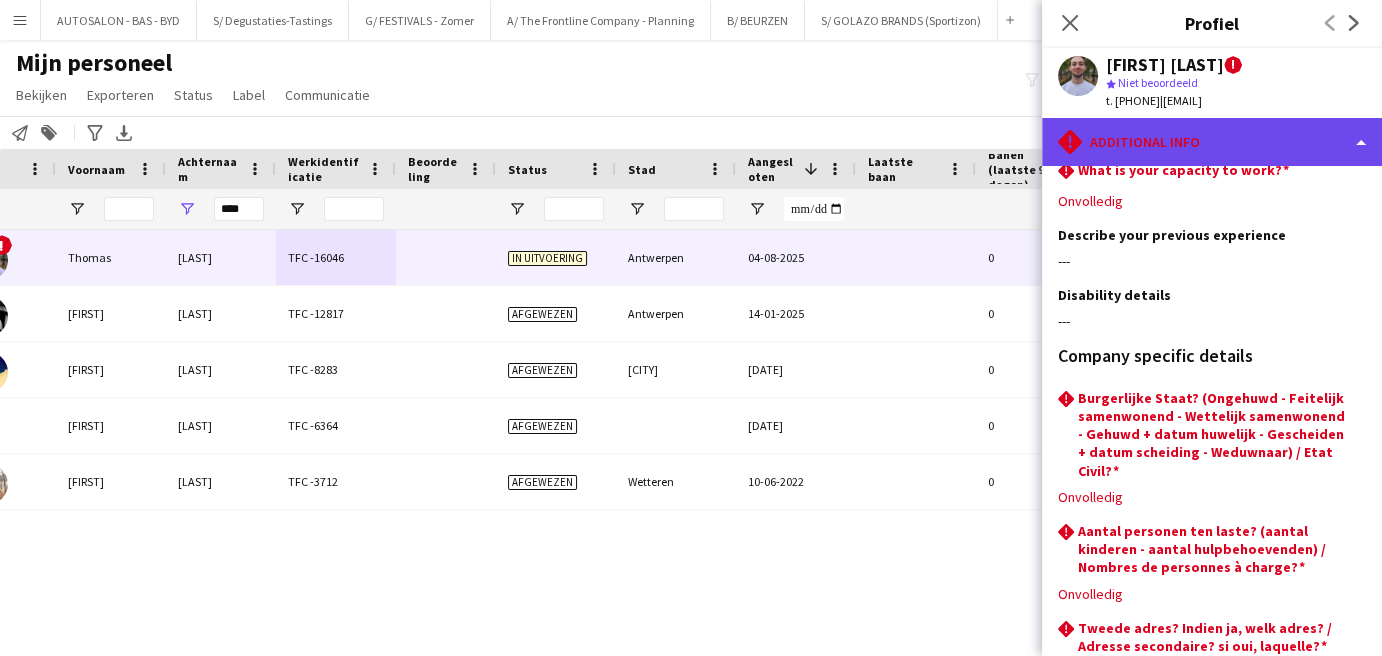 click on "rhombus-alert
Additional info" 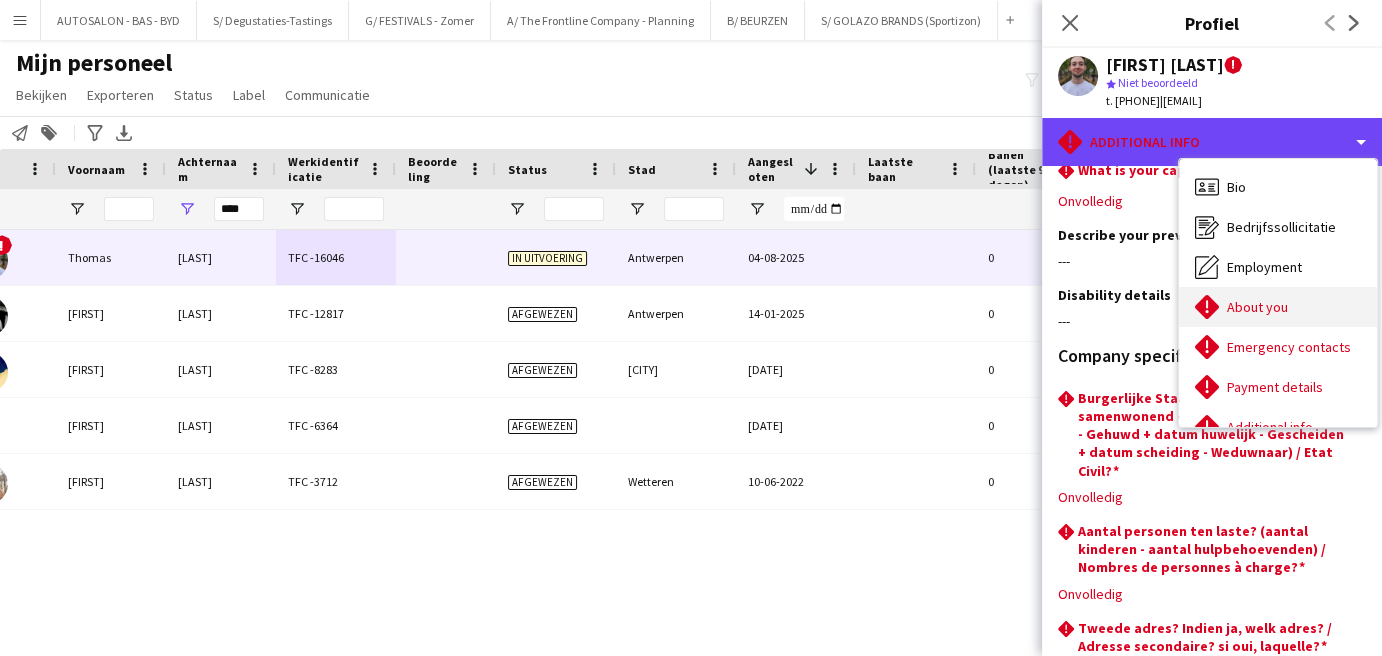 scroll, scrollTop: 147, scrollLeft: 0, axis: vertical 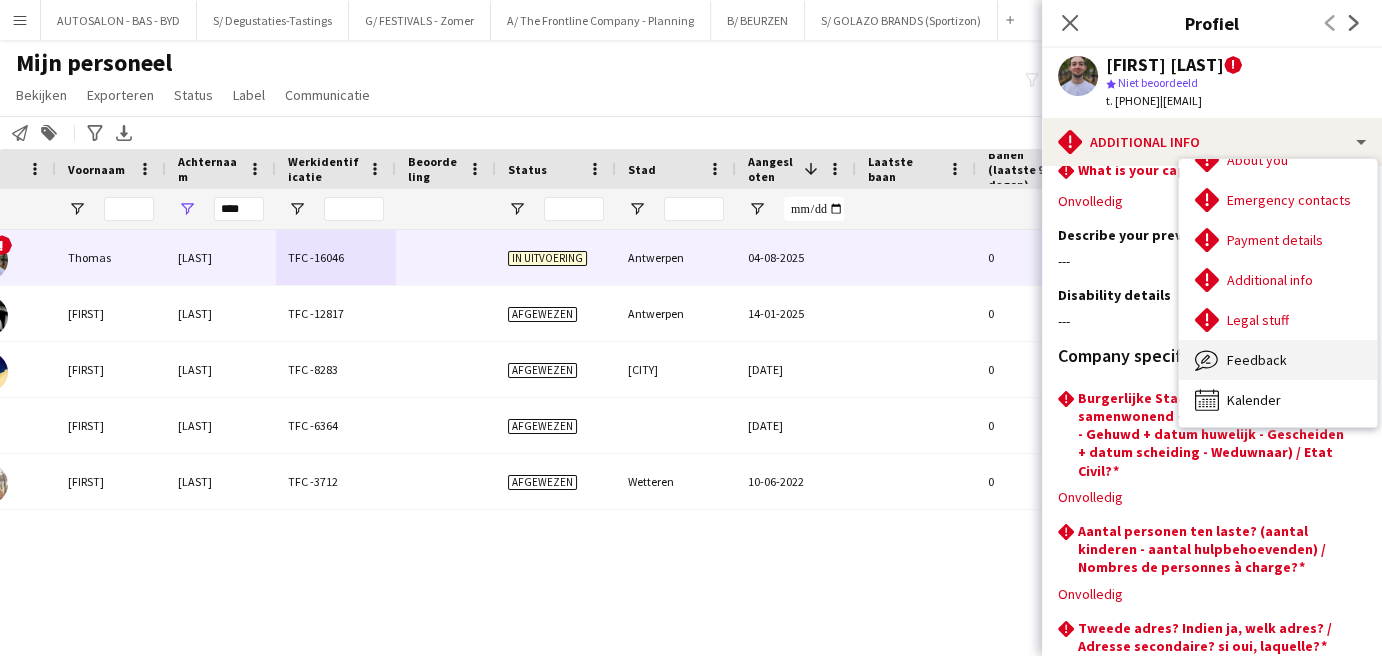 click on "Feedback" at bounding box center (1257, 360) 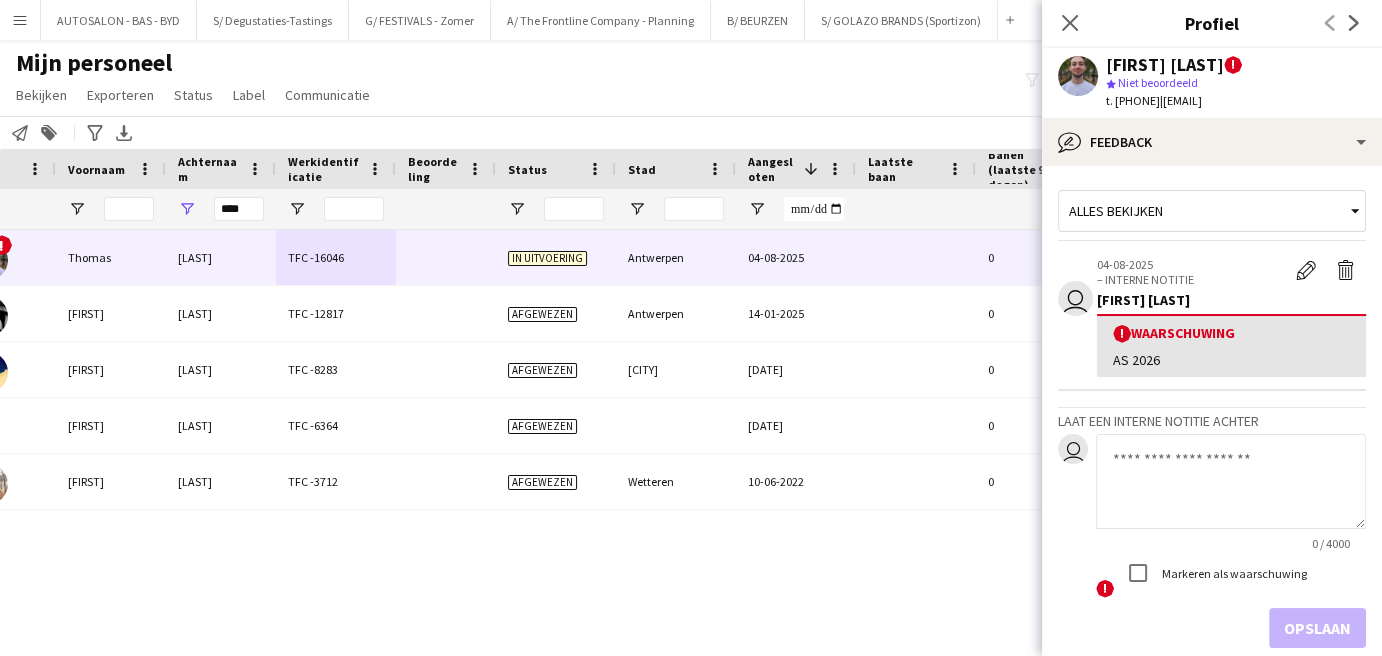 click 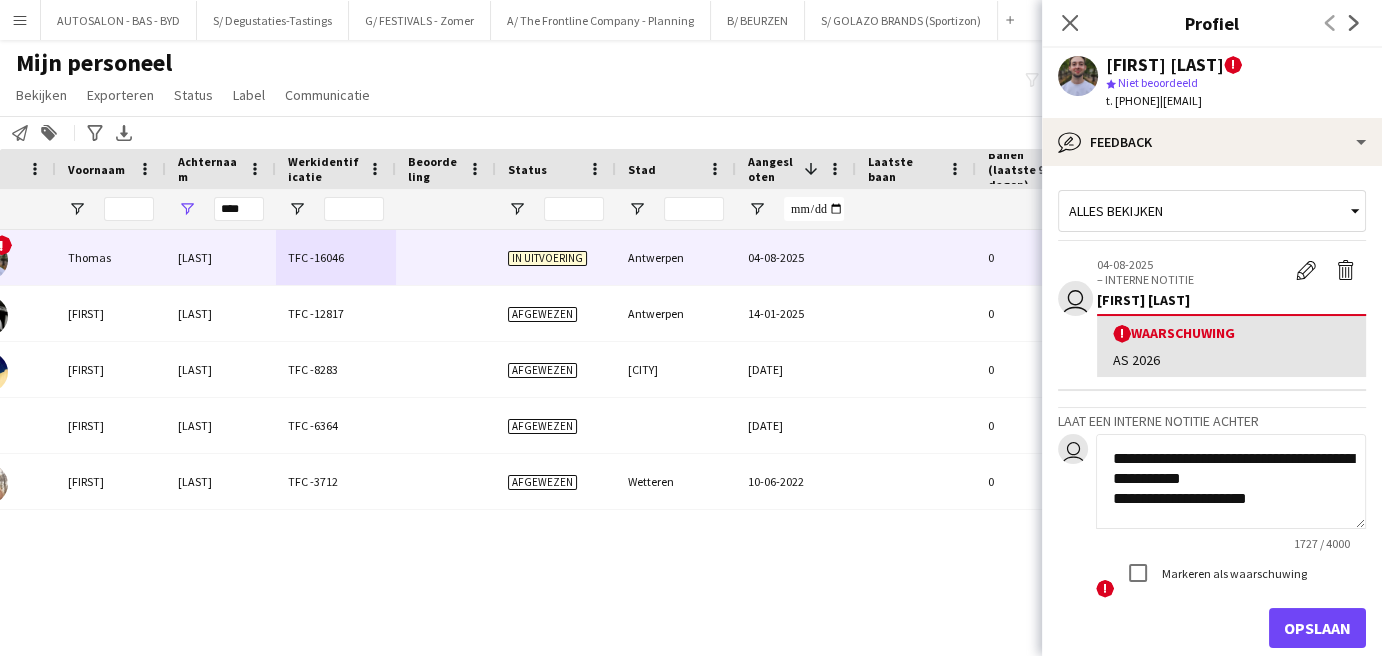 scroll, scrollTop: 1620, scrollLeft: 0, axis: vertical 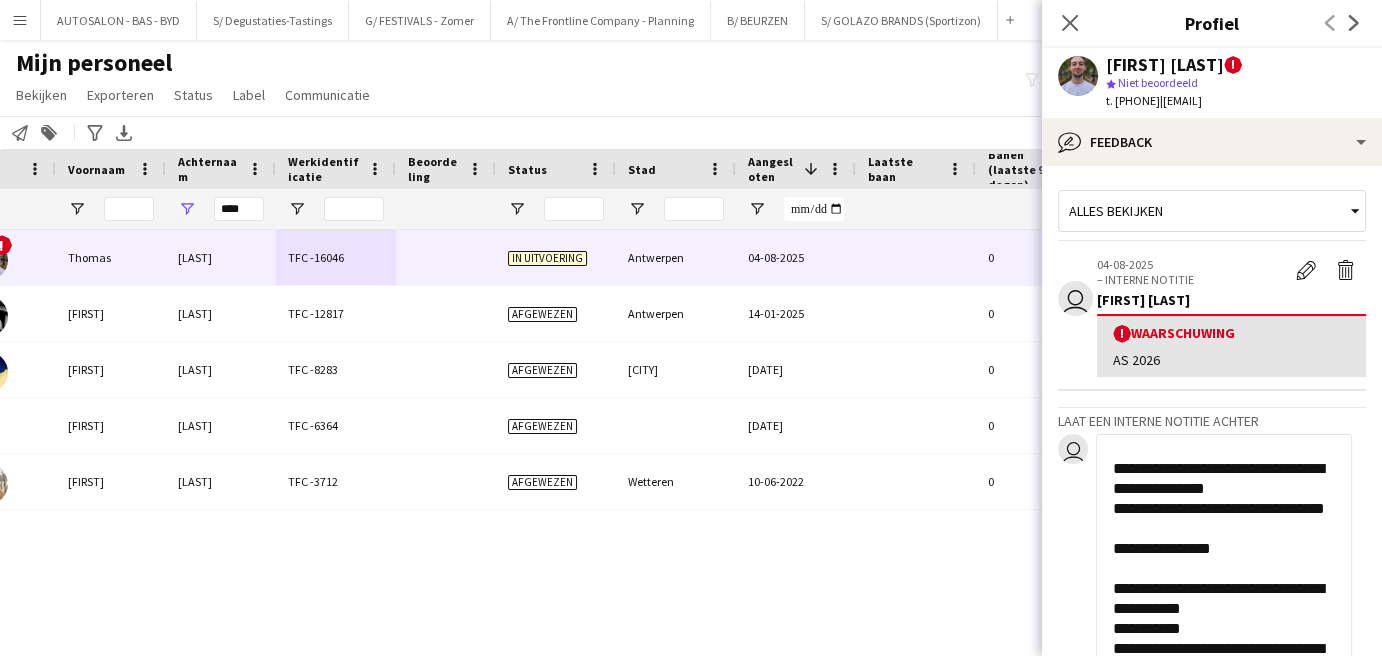 drag, startPoint x: 1344, startPoint y: 518, endPoint x: 1341, endPoint y: 704, distance: 186.02419 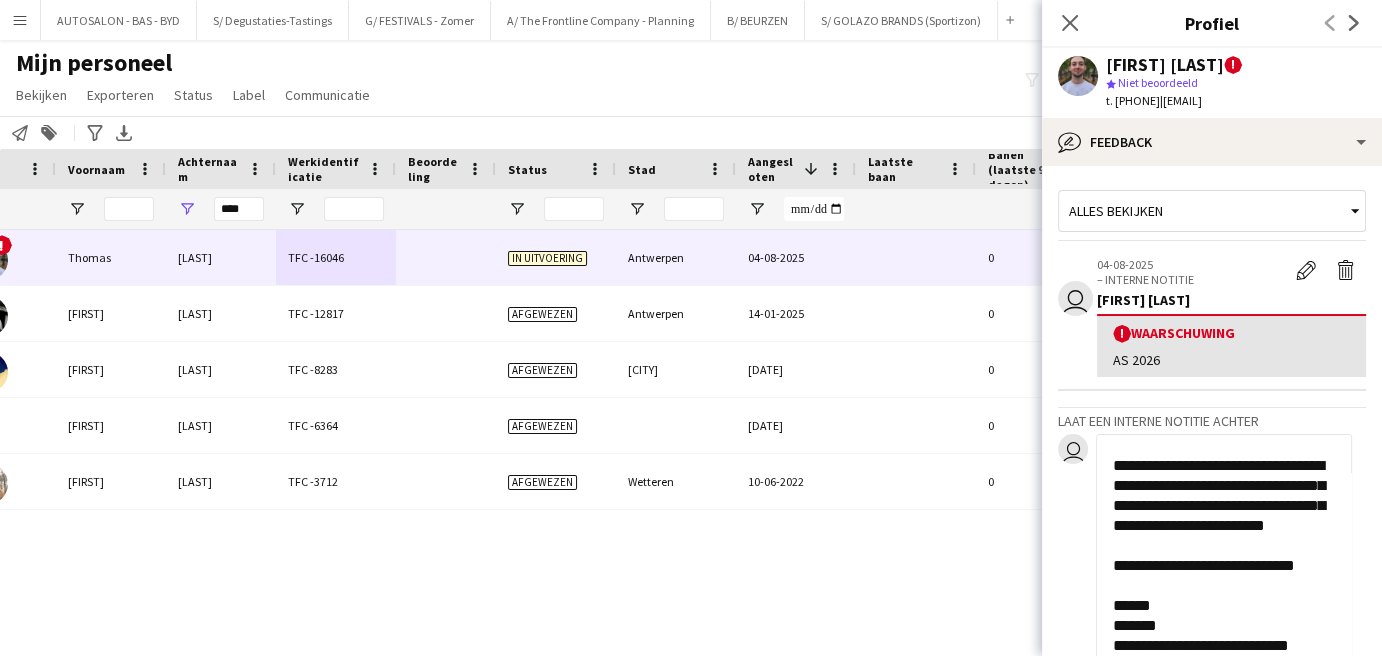 scroll, scrollTop: 0, scrollLeft: 0, axis: both 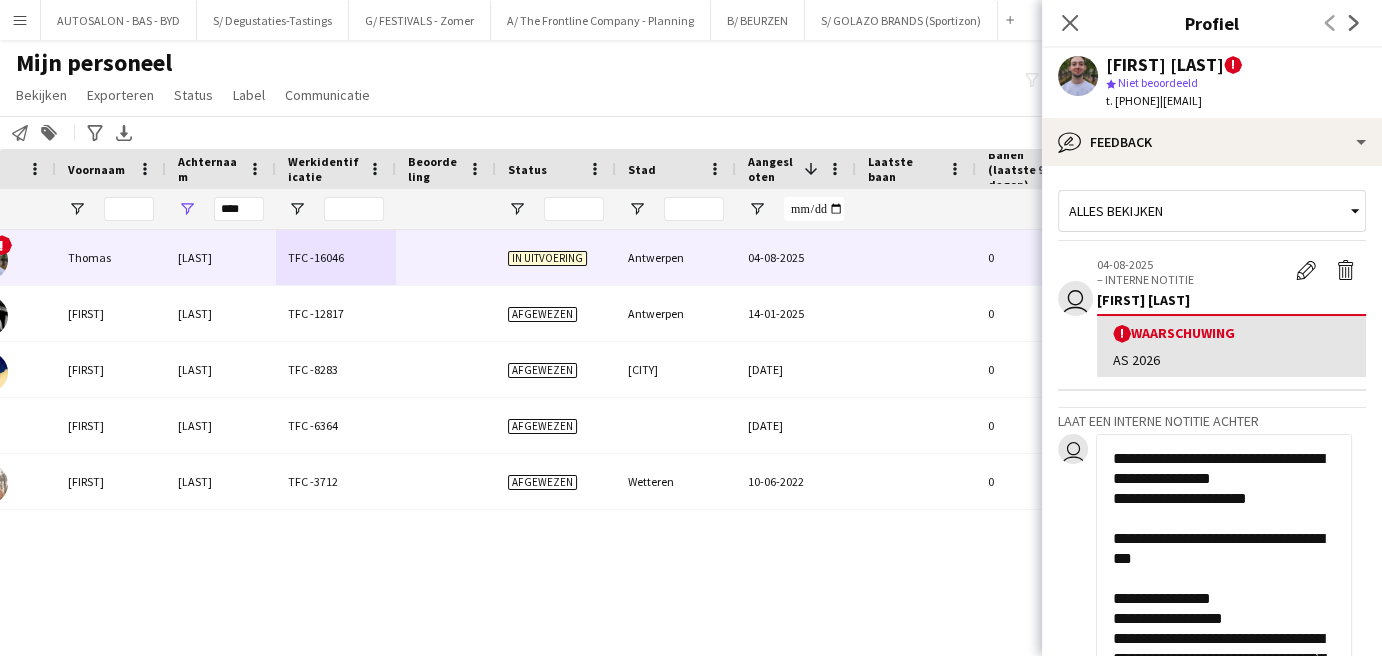 drag, startPoint x: 1259, startPoint y: 499, endPoint x: 1189, endPoint y: 462, distance: 79.17702 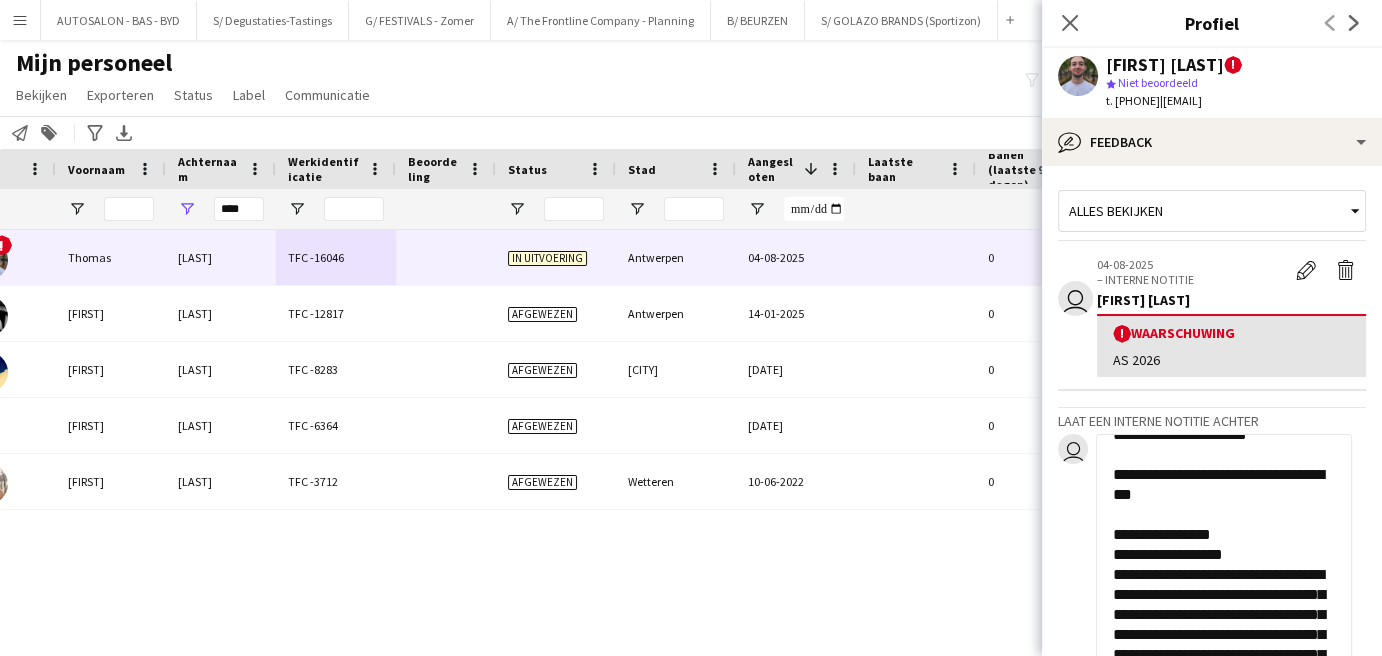 scroll, scrollTop: 85, scrollLeft: 0, axis: vertical 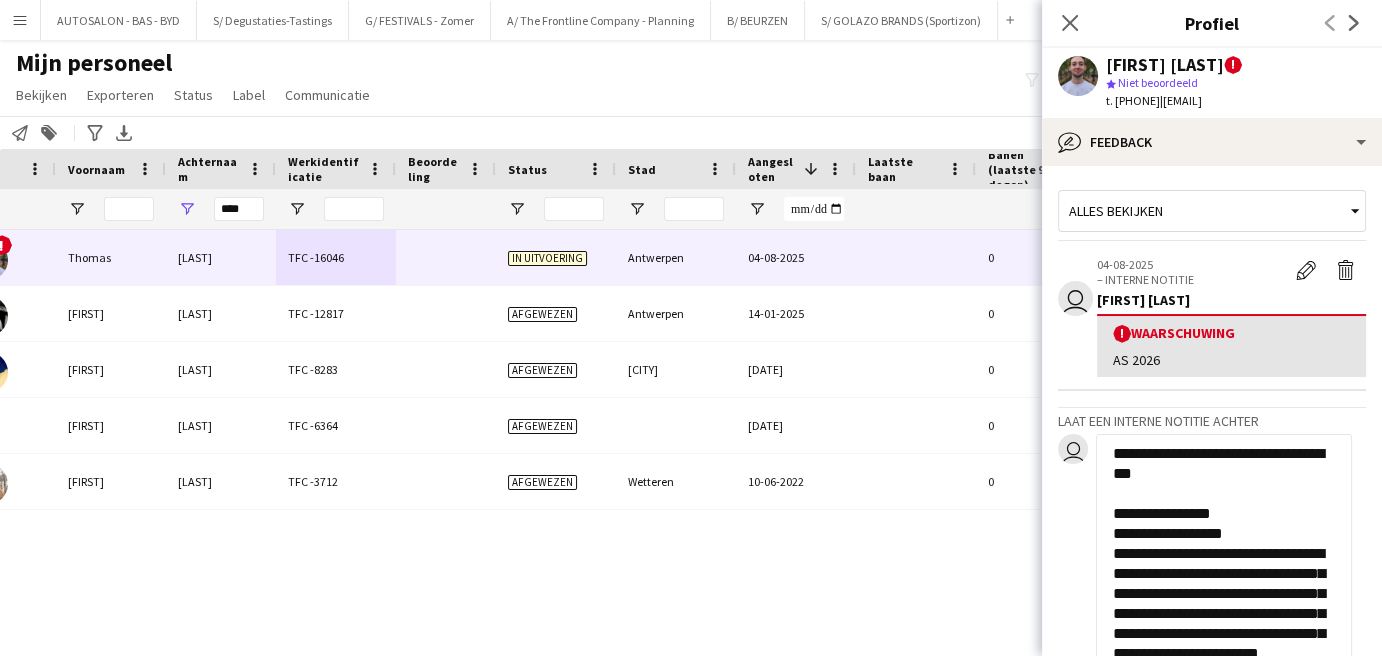 click 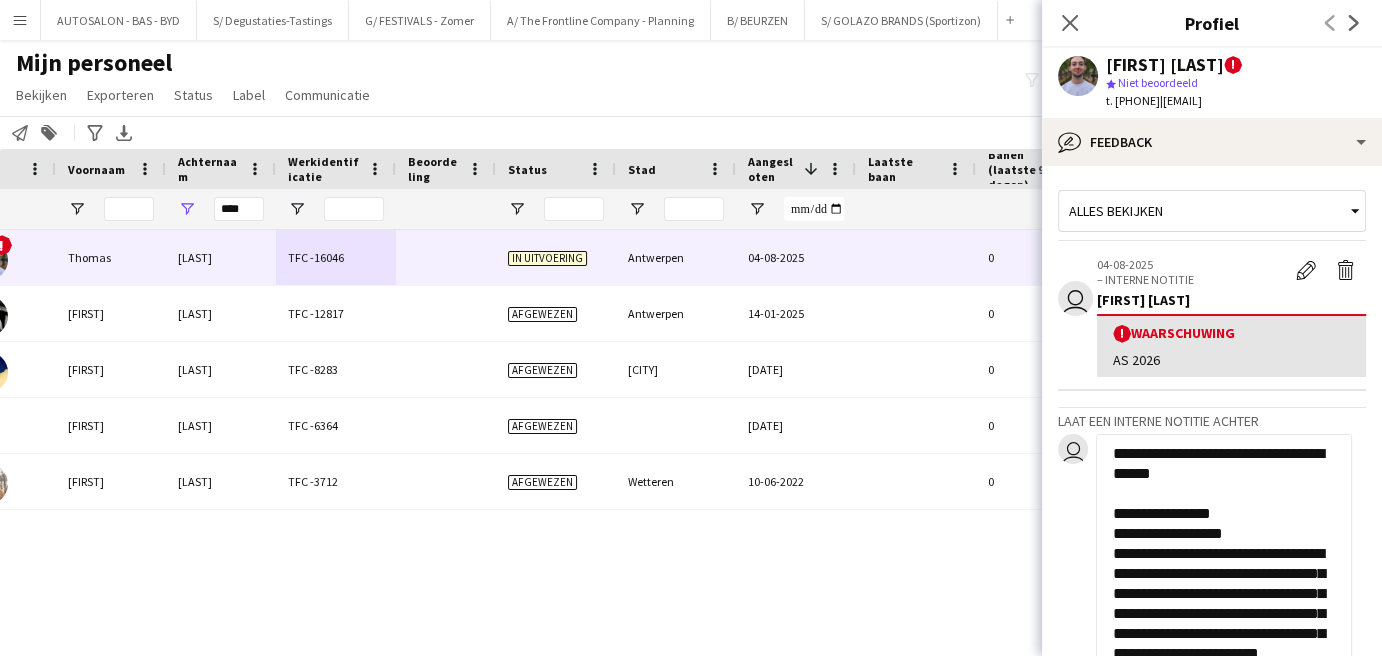 drag, startPoint x: 1298, startPoint y: 446, endPoint x: 1306, endPoint y: 464, distance: 19.697716 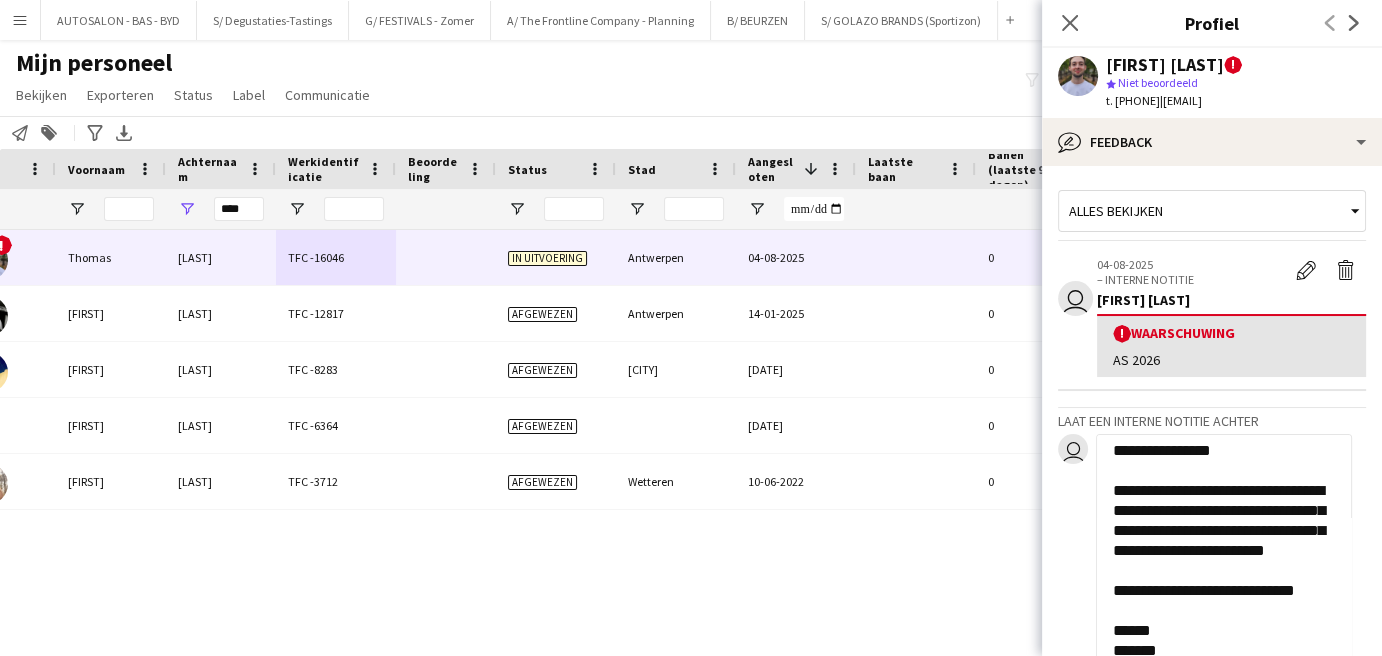 scroll, scrollTop: 0, scrollLeft: 0, axis: both 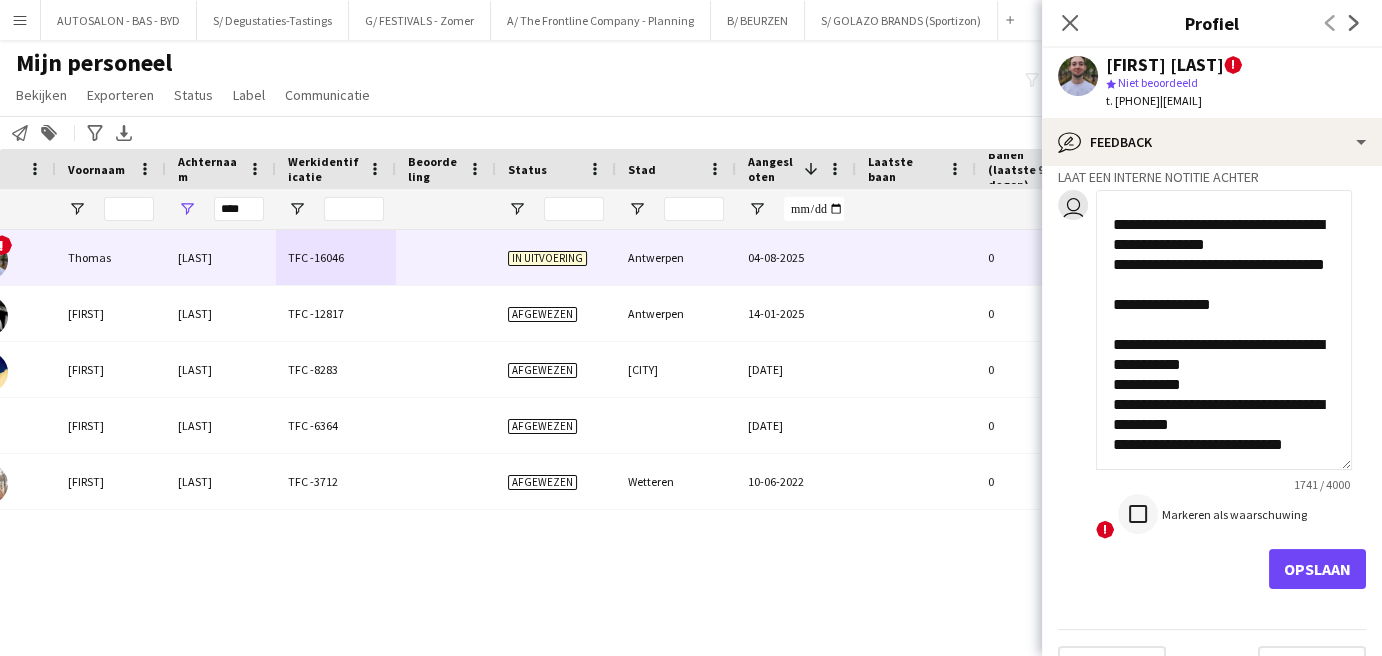 type on "**********" 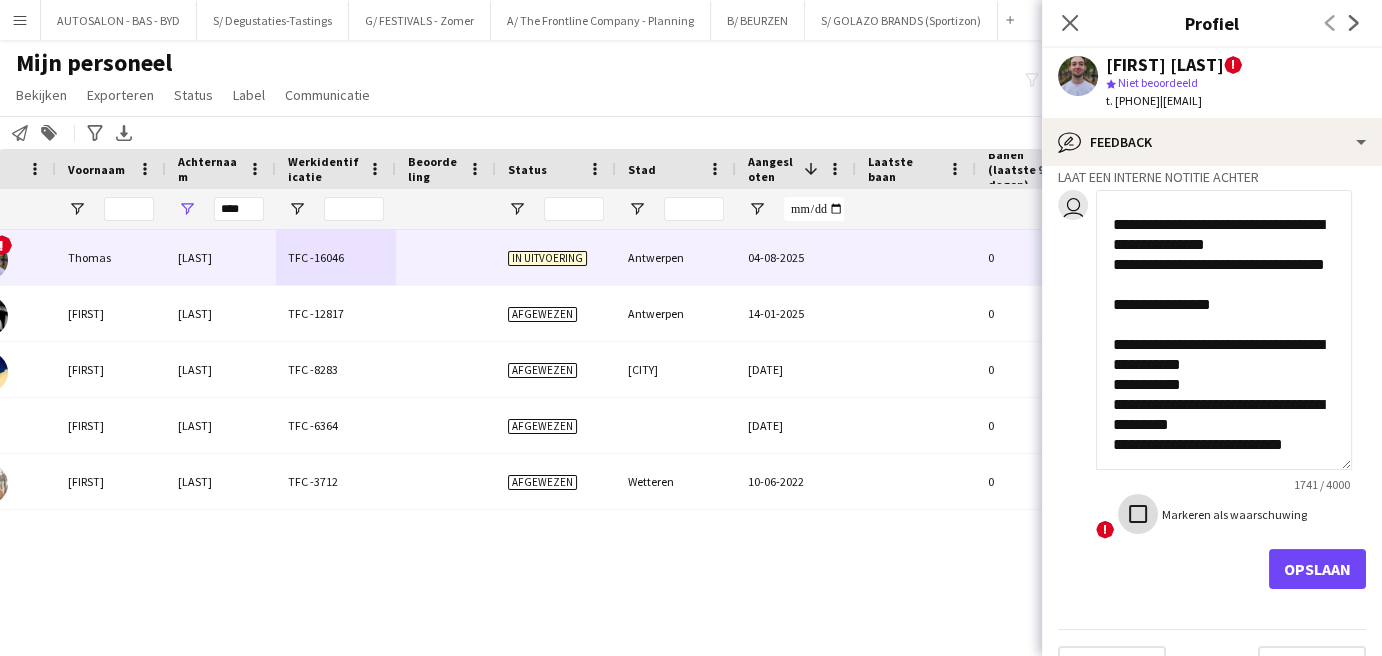 click at bounding box center [1138, 514] 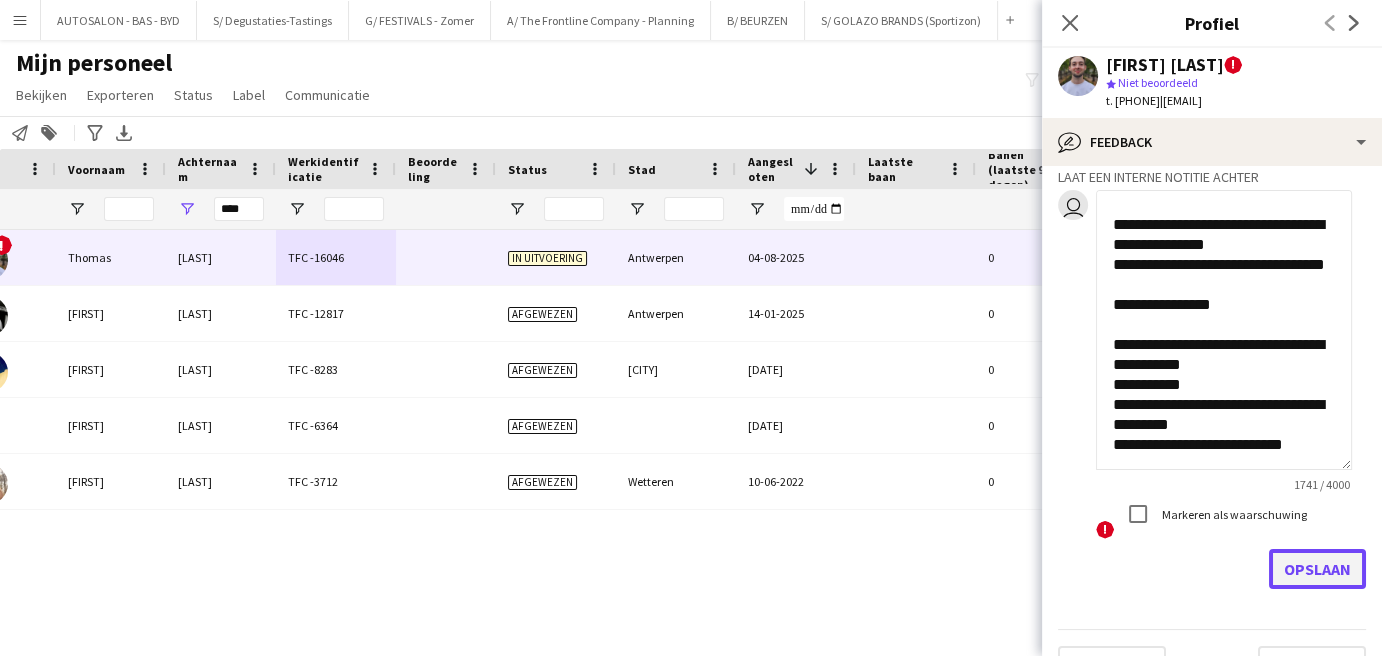 click on "Opslaan" 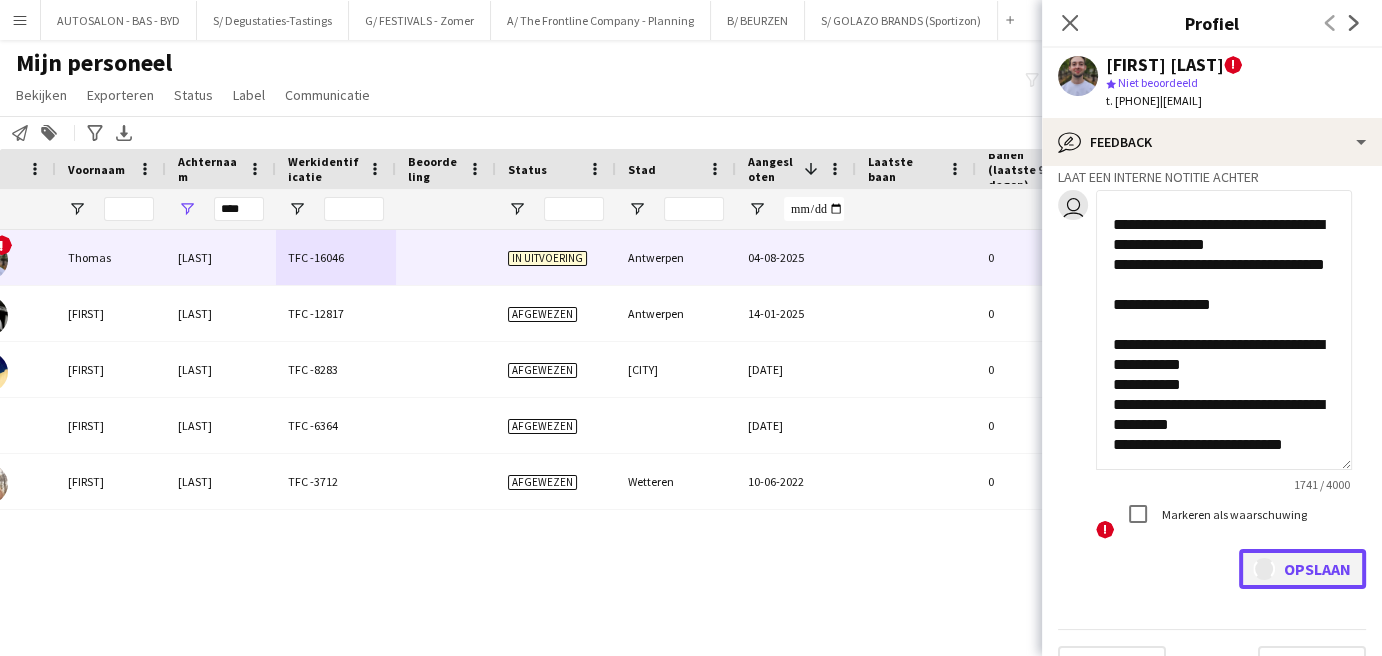 type 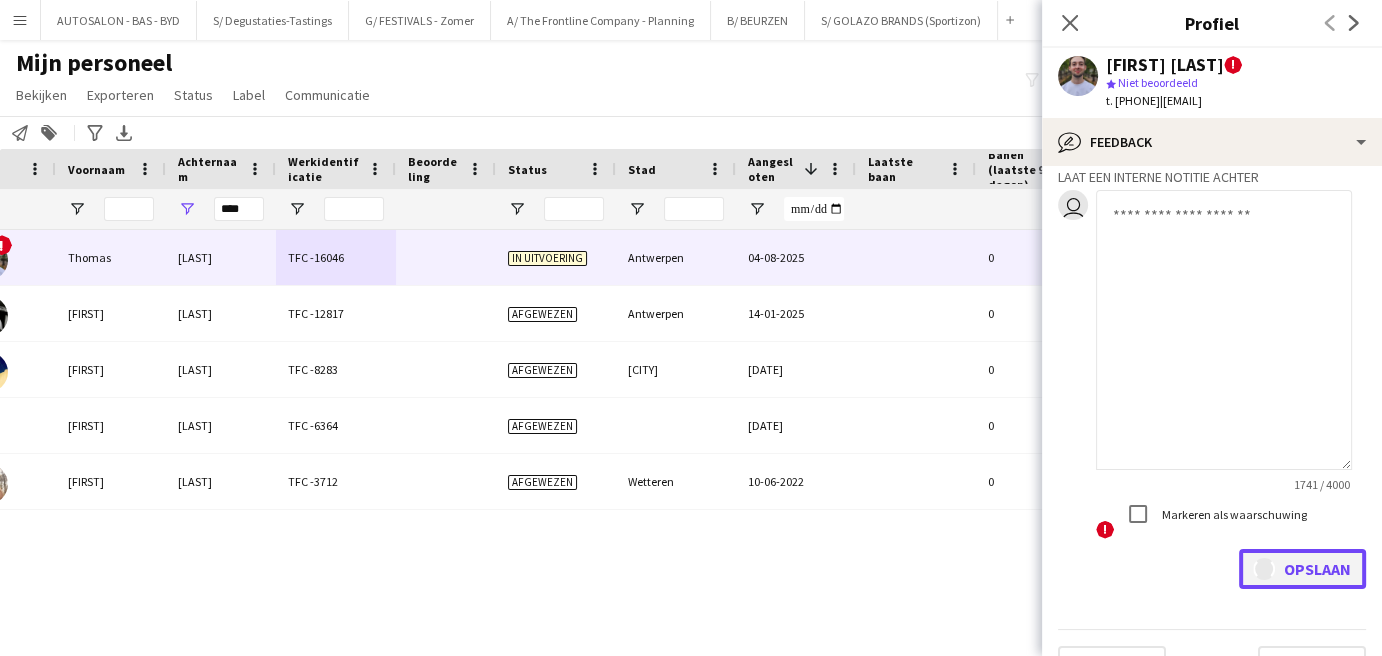 scroll, scrollTop: 0, scrollLeft: 0, axis: both 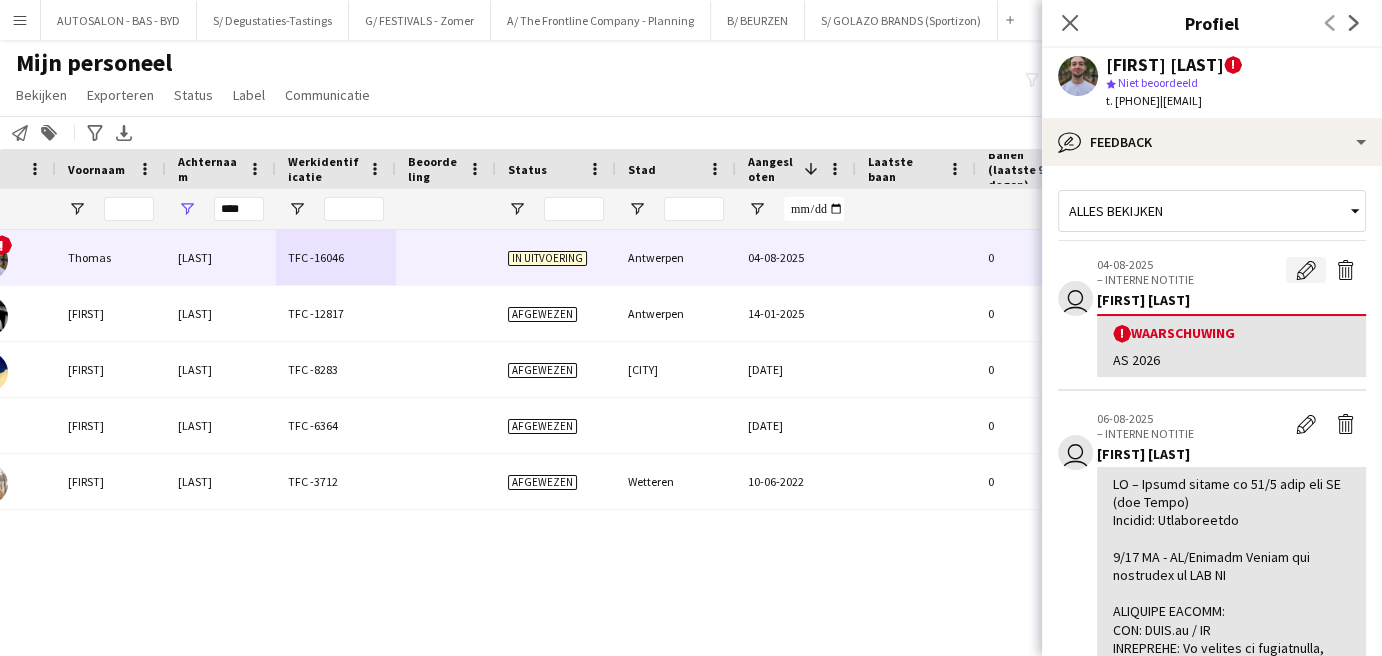 click on "Waarschuwing bewerken" 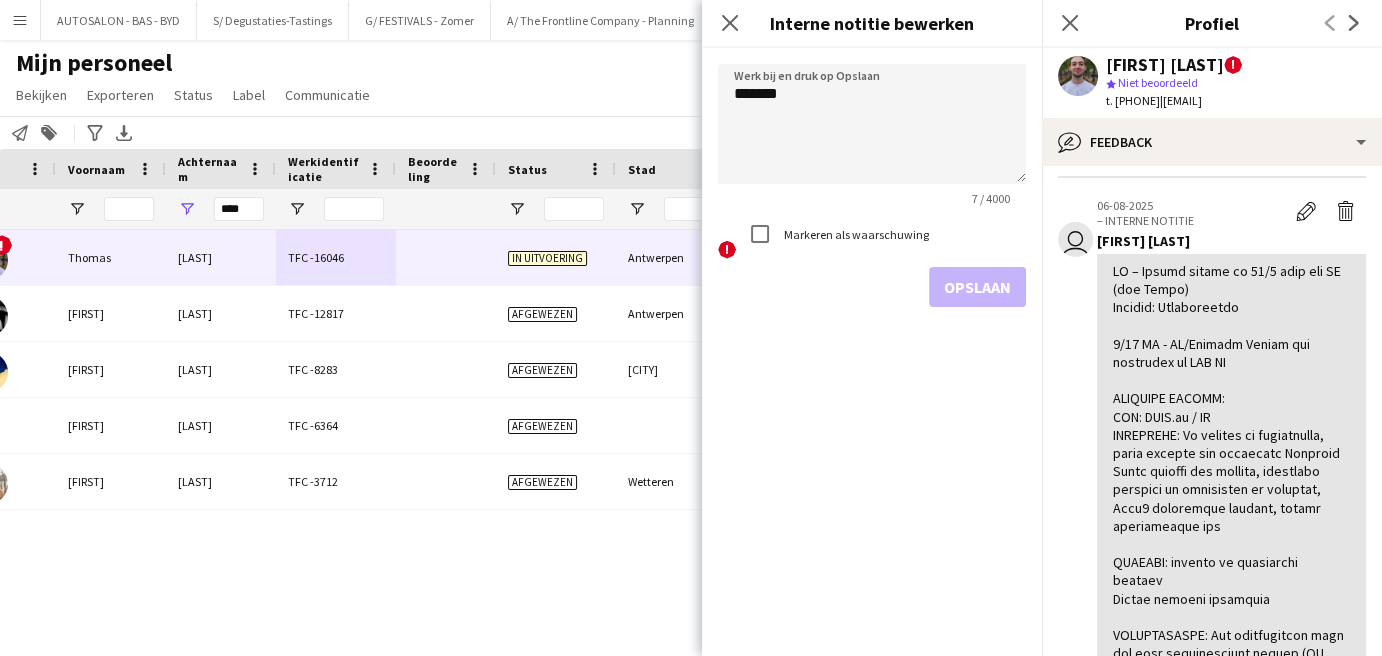 scroll, scrollTop: 224, scrollLeft: 0, axis: vertical 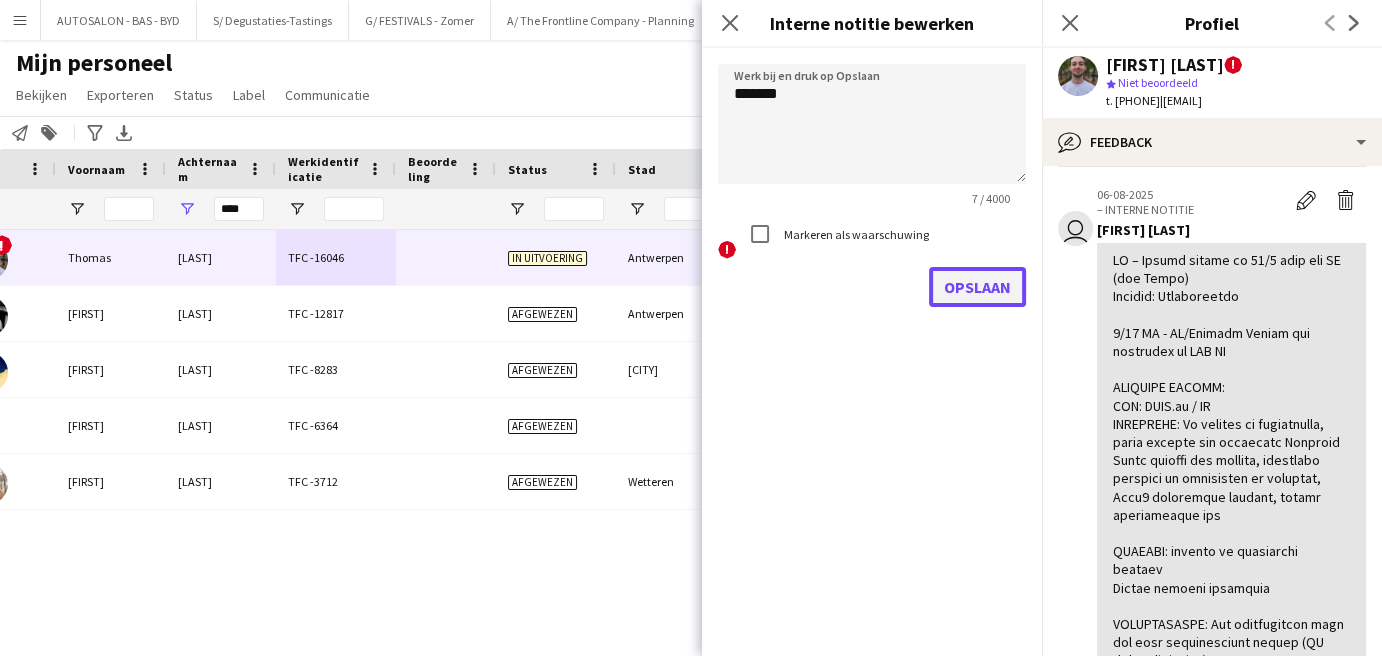 click on "Opslaan" 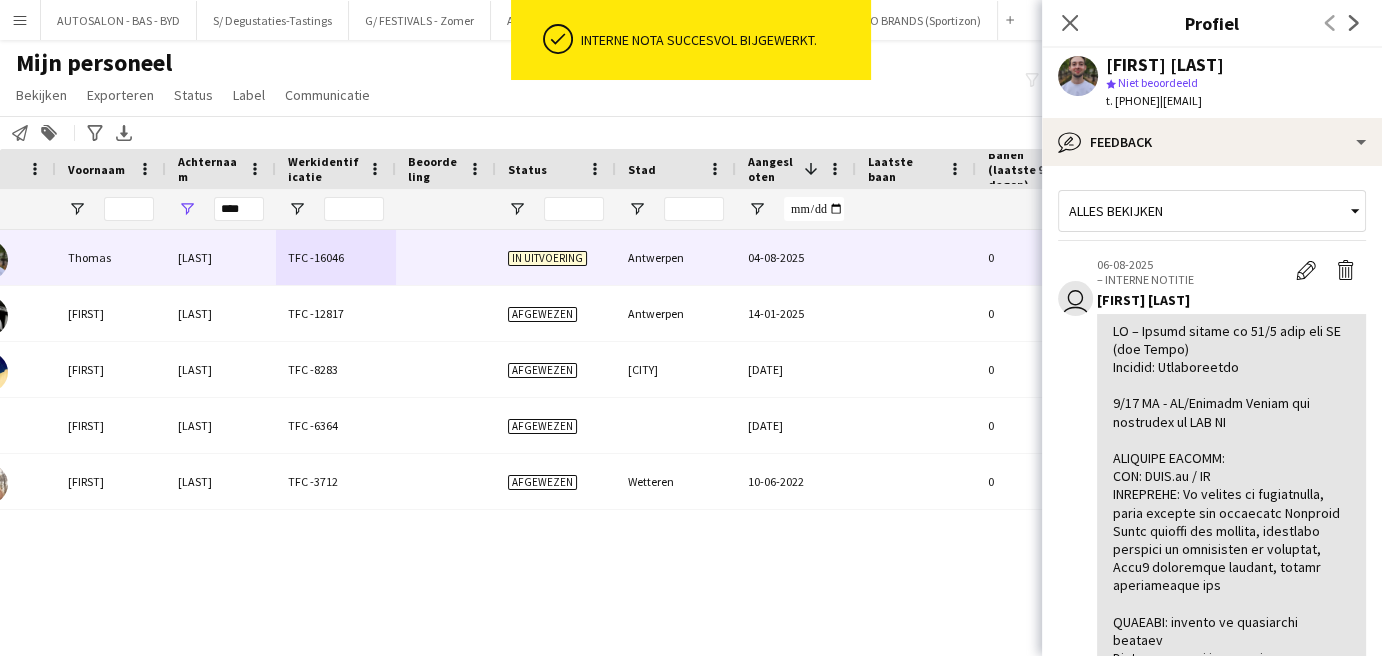 scroll, scrollTop: 0, scrollLeft: 0, axis: both 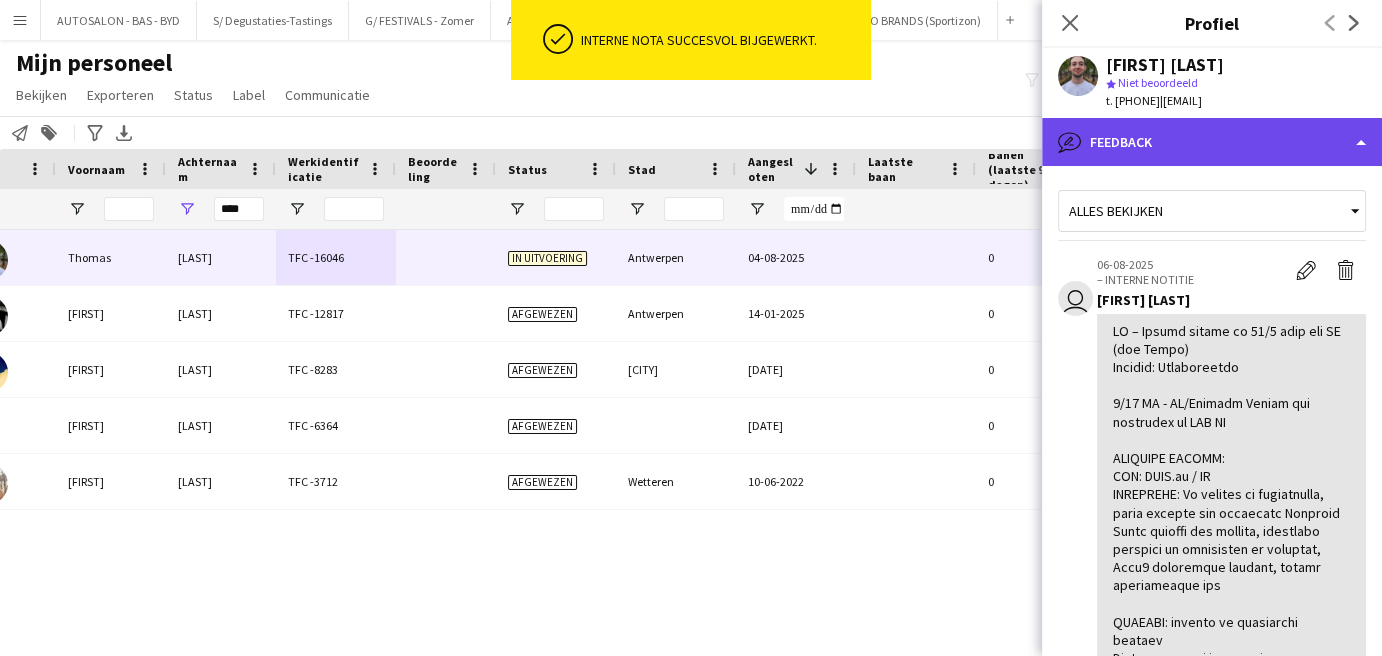 click on "bubble-pencil
Feedback" 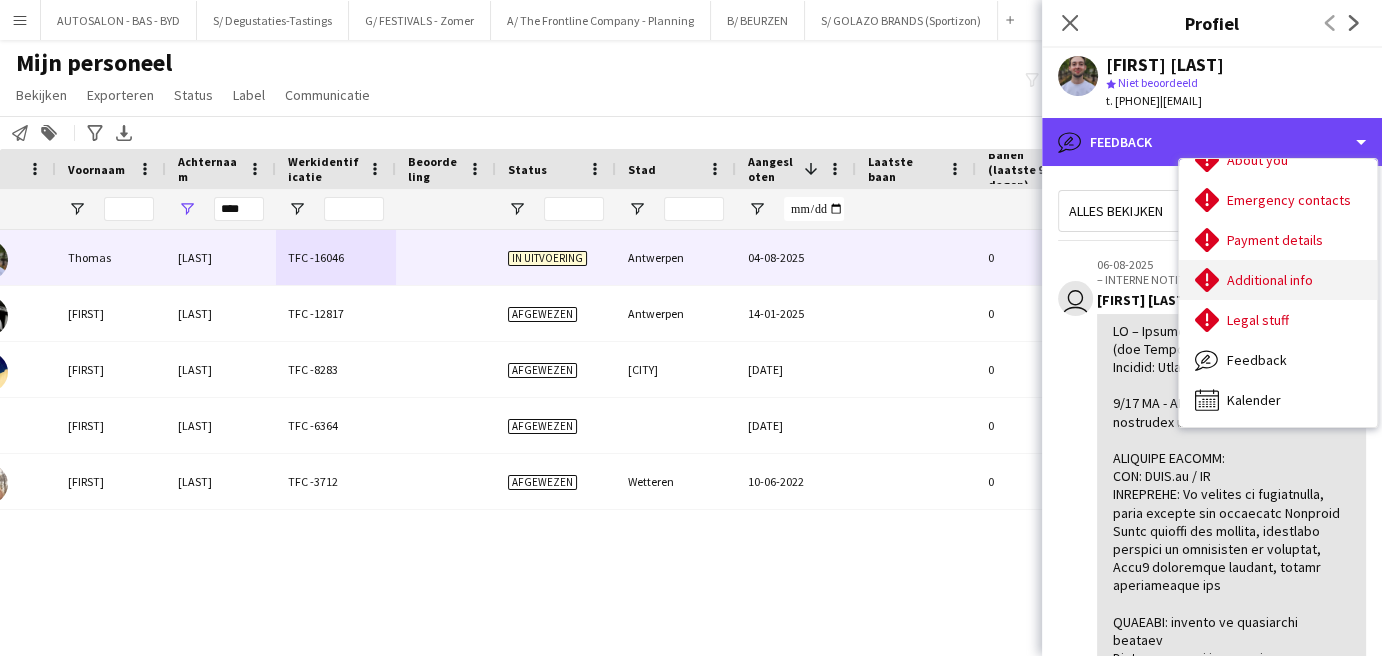 scroll, scrollTop: 0, scrollLeft: 0, axis: both 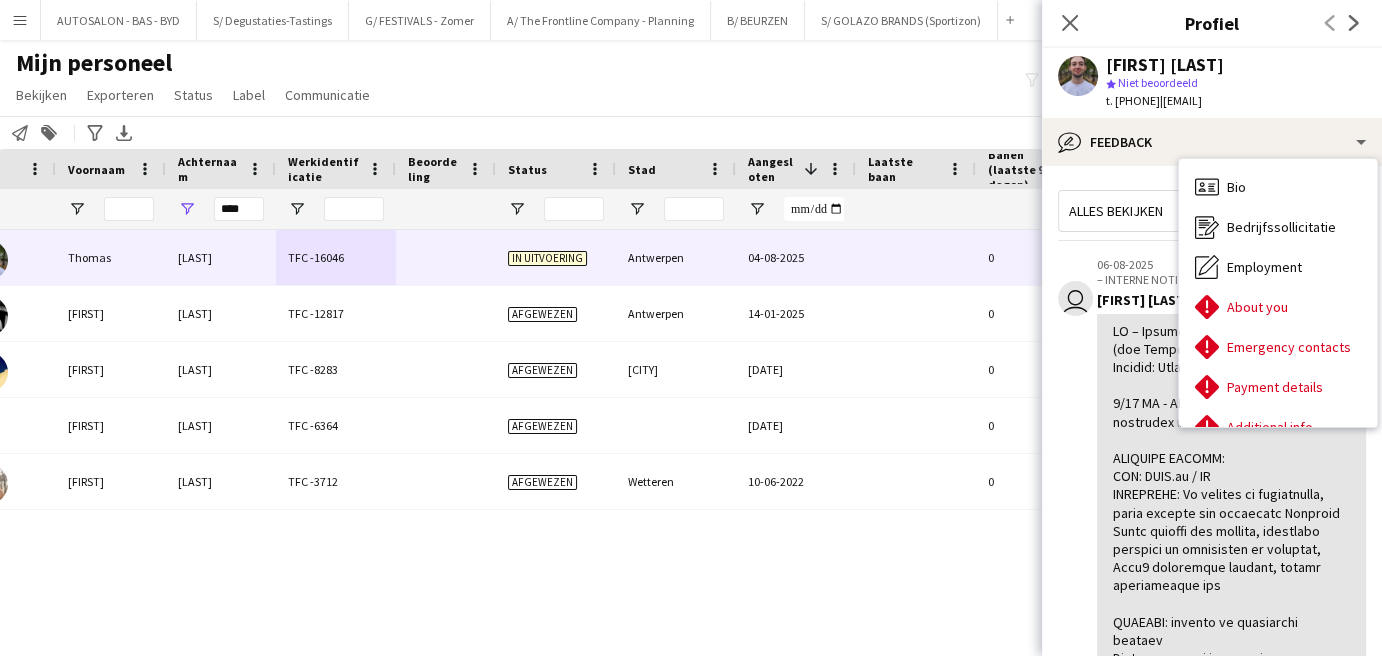 click on "user
06-08-2025  – INTERNE NOTITIE
Bewerk interne notitie
Verwijder interne notitie
[FIRST] [LAST]" 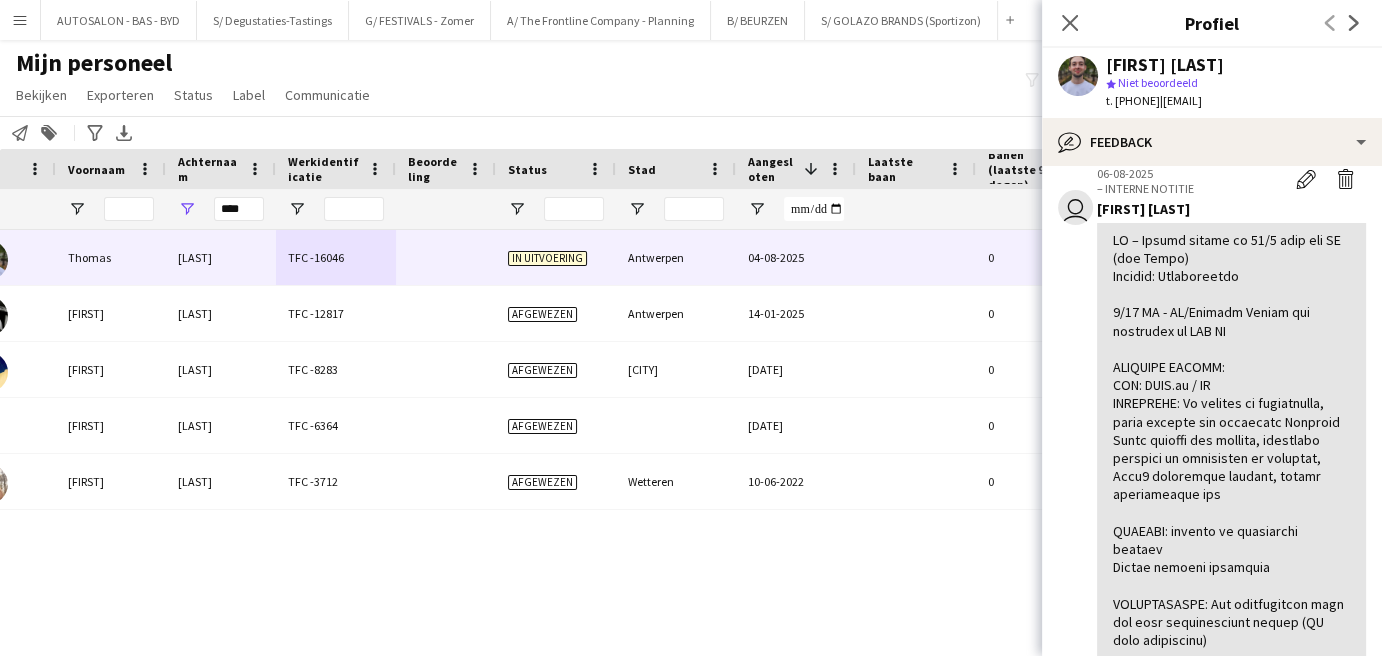scroll, scrollTop: 83, scrollLeft: 0, axis: vertical 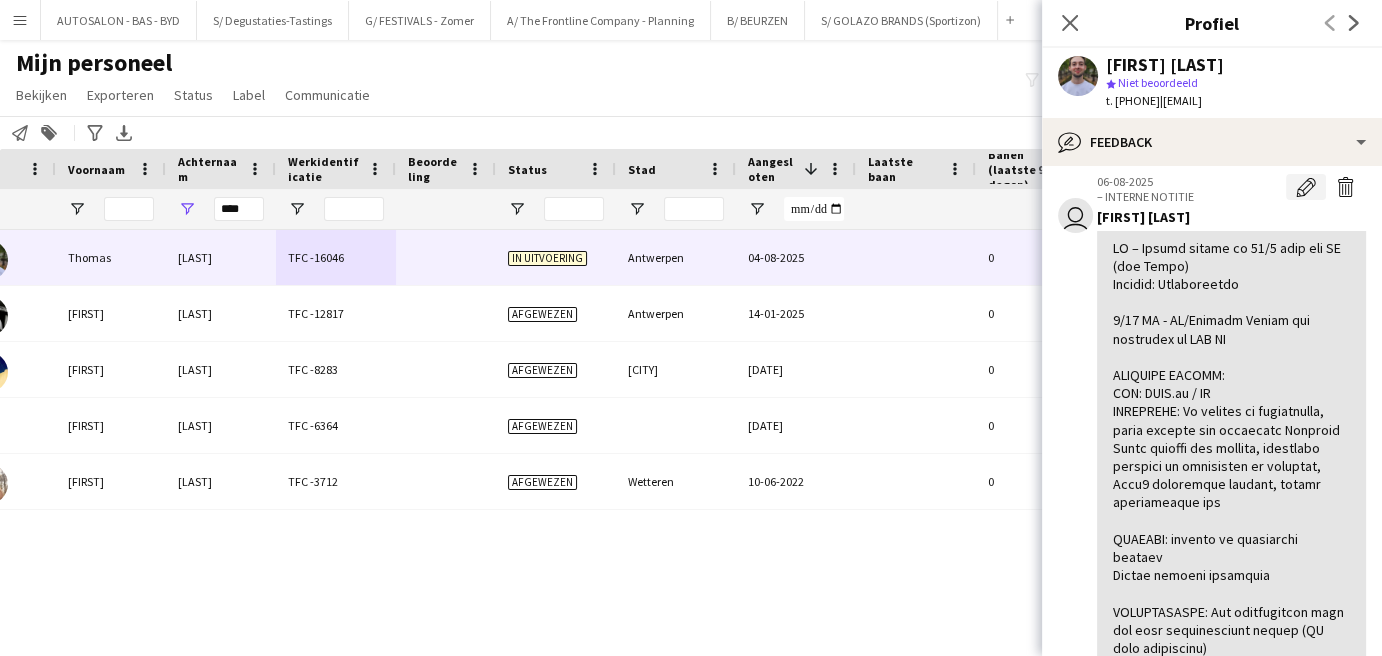 click on "Bewerk interne notitie" 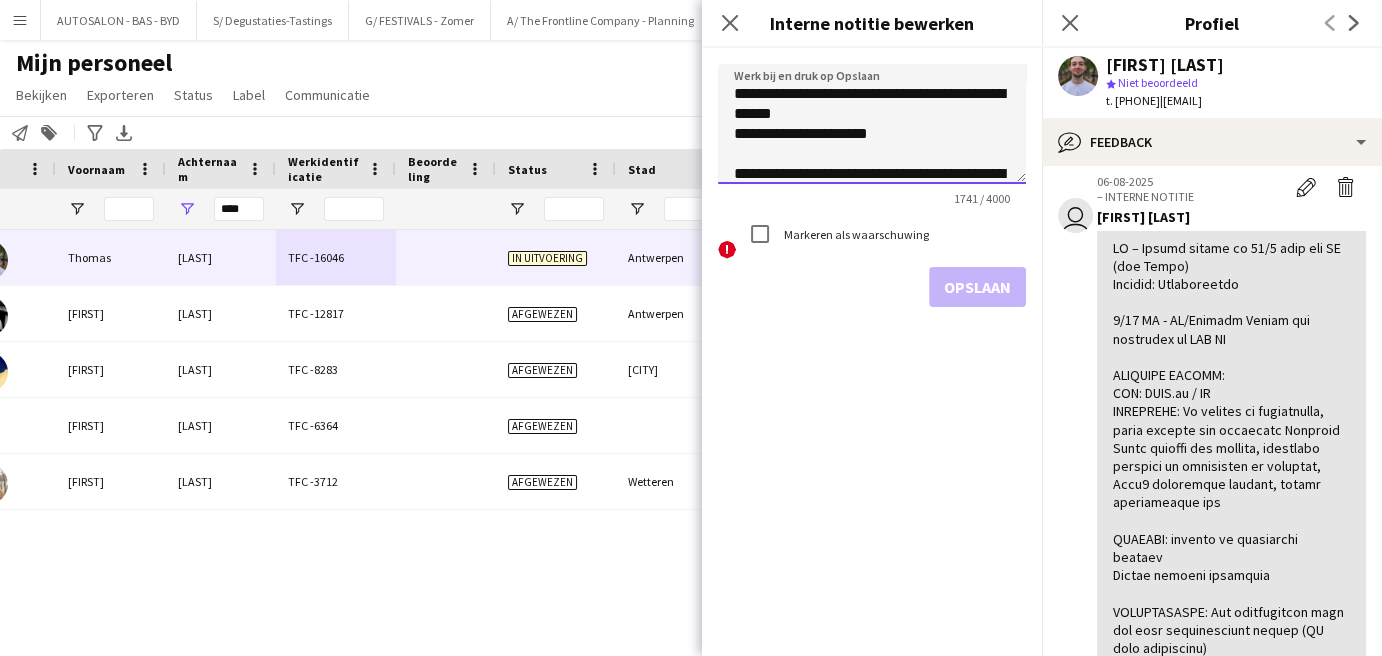 click 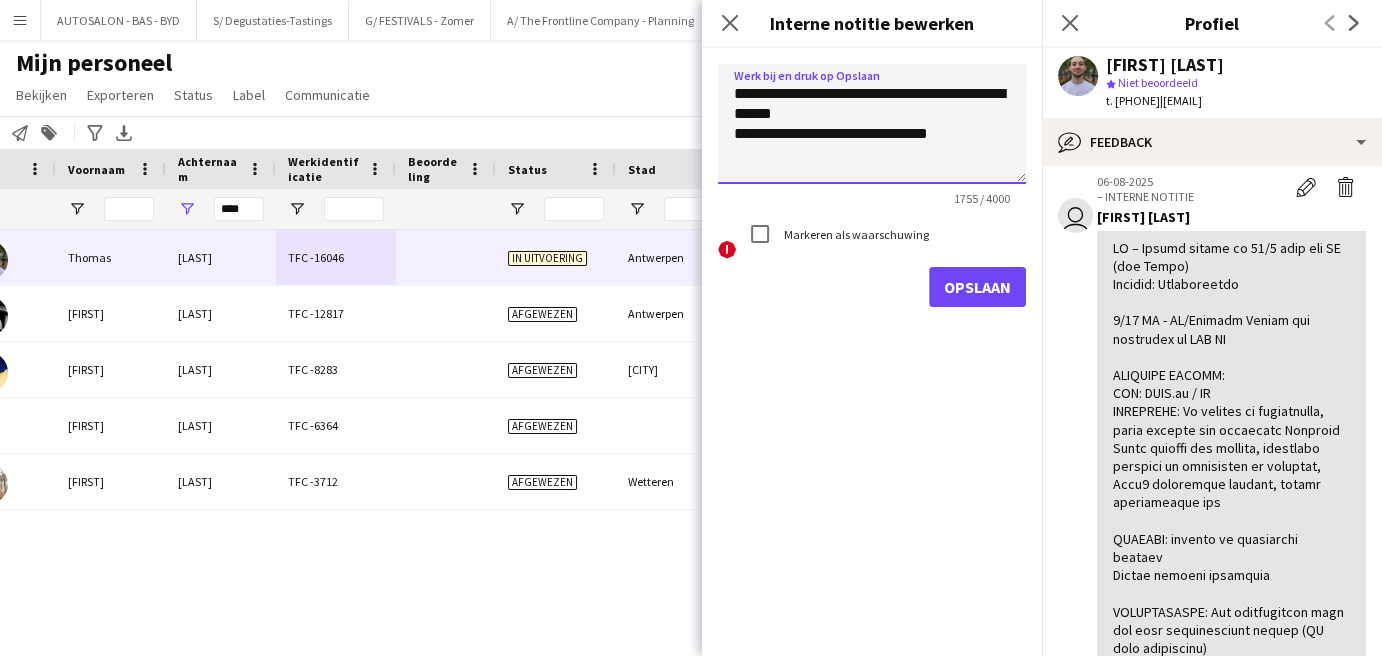 scroll, scrollTop: 1, scrollLeft: 0, axis: vertical 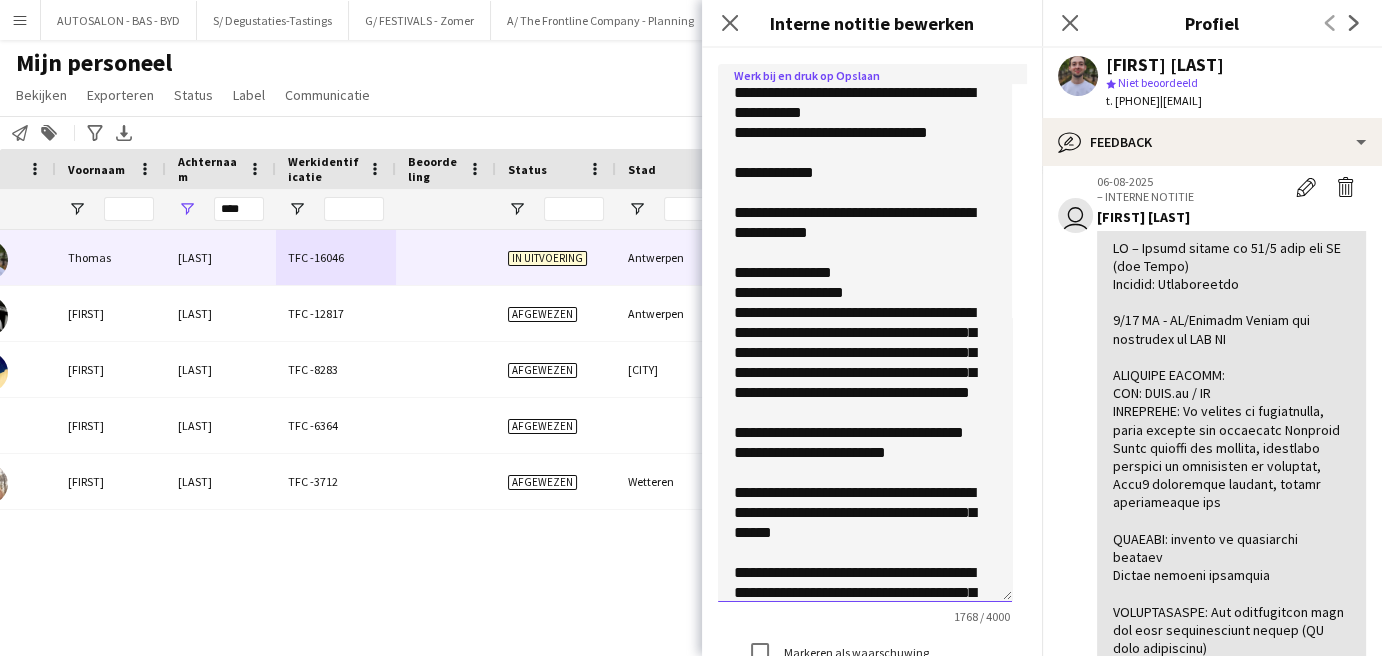 drag, startPoint x: 1019, startPoint y: 176, endPoint x: 944, endPoint y: 596, distance: 426.6439 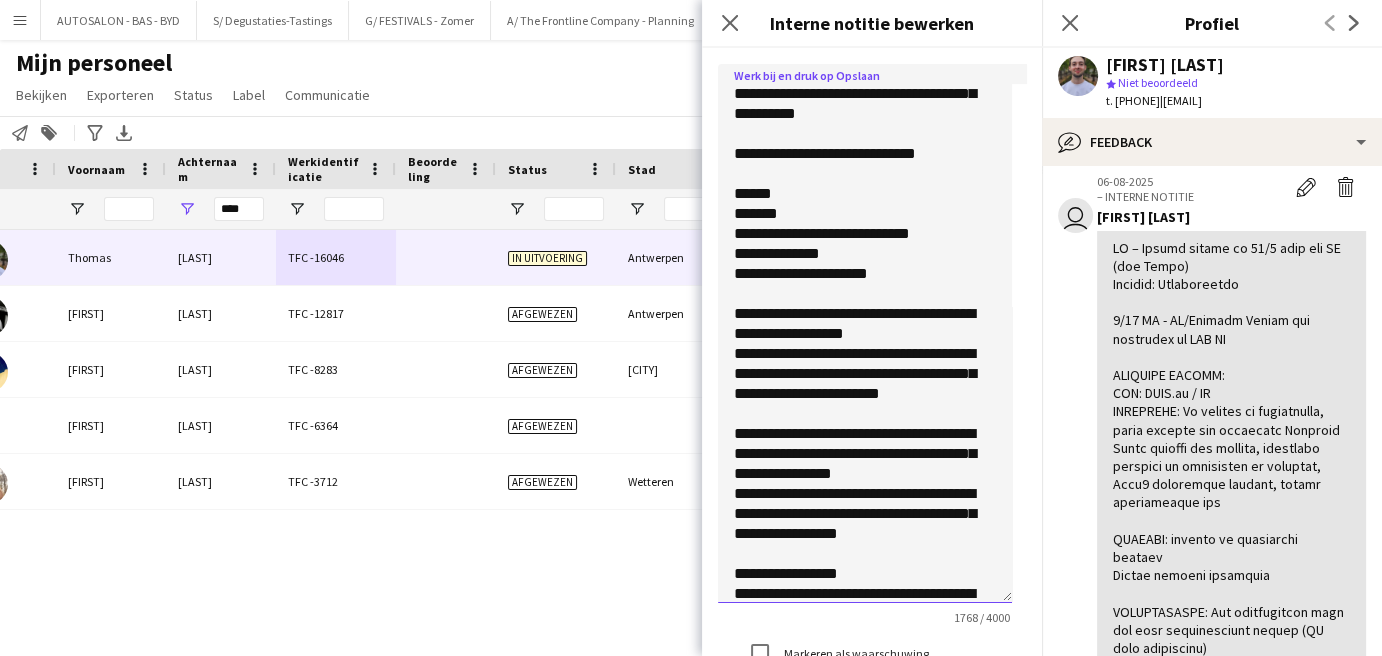 scroll, scrollTop: 523, scrollLeft: 0, axis: vertical 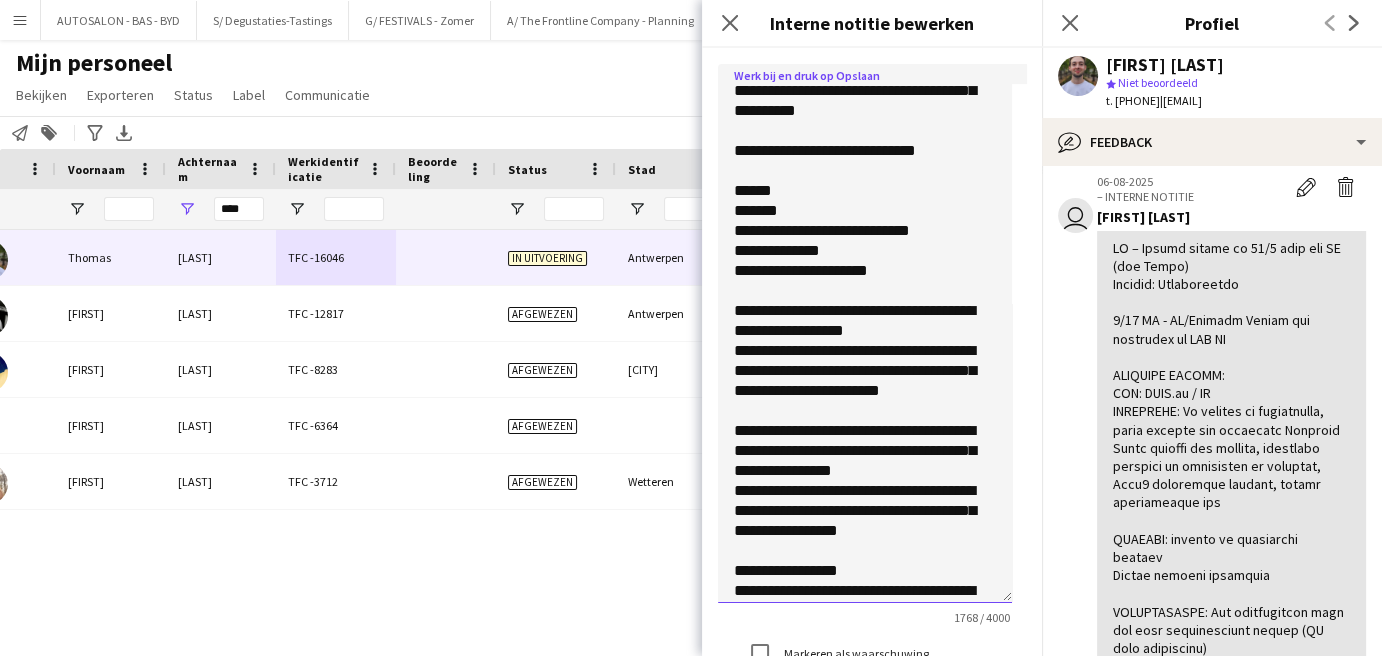 click 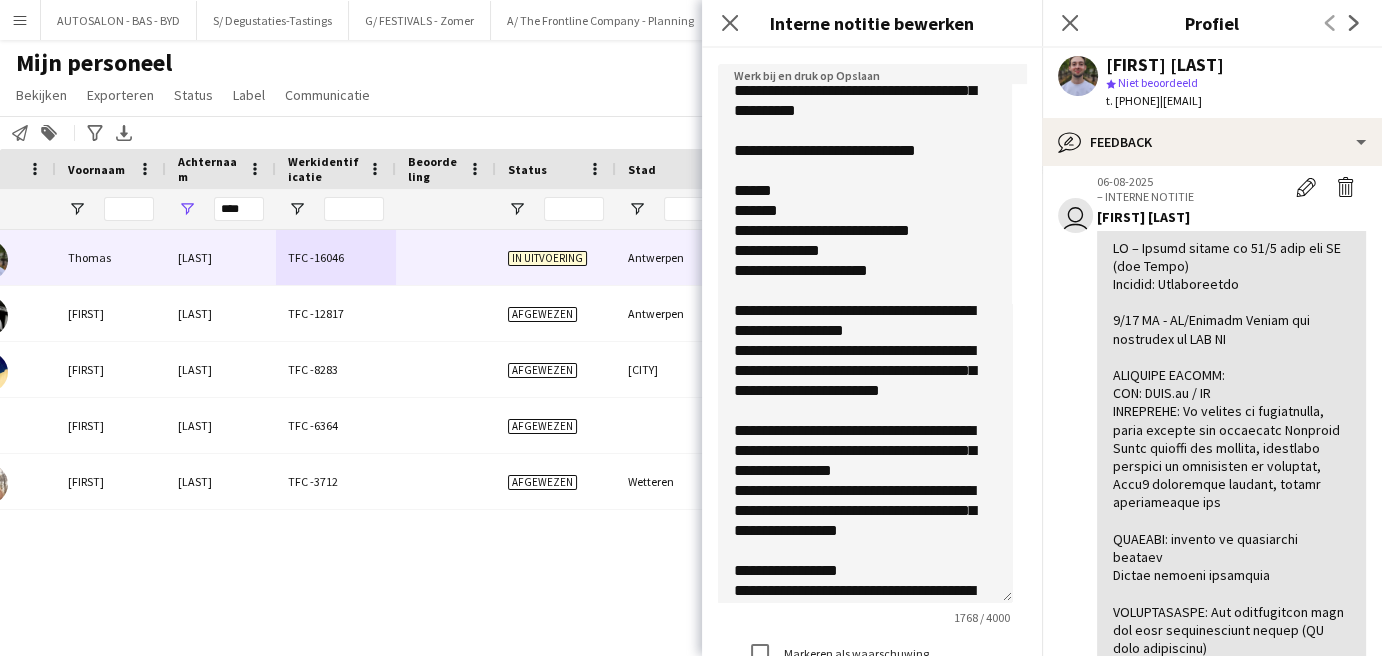click on "[FIRST] [LAST] TFC -16046 In uitvoering [CITY] 04-08-2025 0 [EMAIL] [PHONE]
Bert Luyckx TFC -12817 Afgewezen [CITY] 14-01-2025 0 bert_luyckx99@[EXAMPLE.COM] [PHONE]
Kimberly  De luyck  TFC -8283 Afgewezen [CITY] 22-11-2023 0 kimberlydeluyck@[EXAMPLE.COM] [PHONE]
Lionel Luyckfasseel TFC -6364 Afgewezen 10-04-2023 0 luyckfasseel.lio@[EXAMPLE.COM] [PHONE]
Lotte 0" at bounding box center [661, 418] 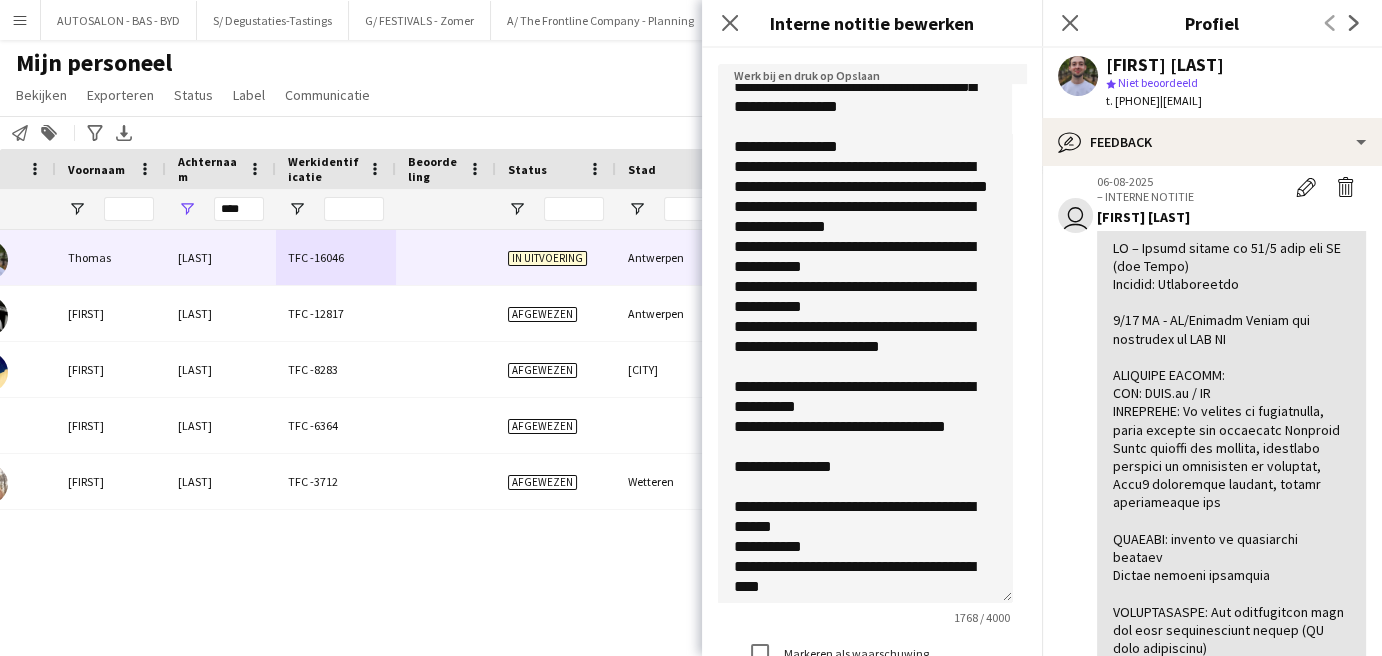 scroll, scrollTop: 1090, scrollLeft: 0, axis: vertical 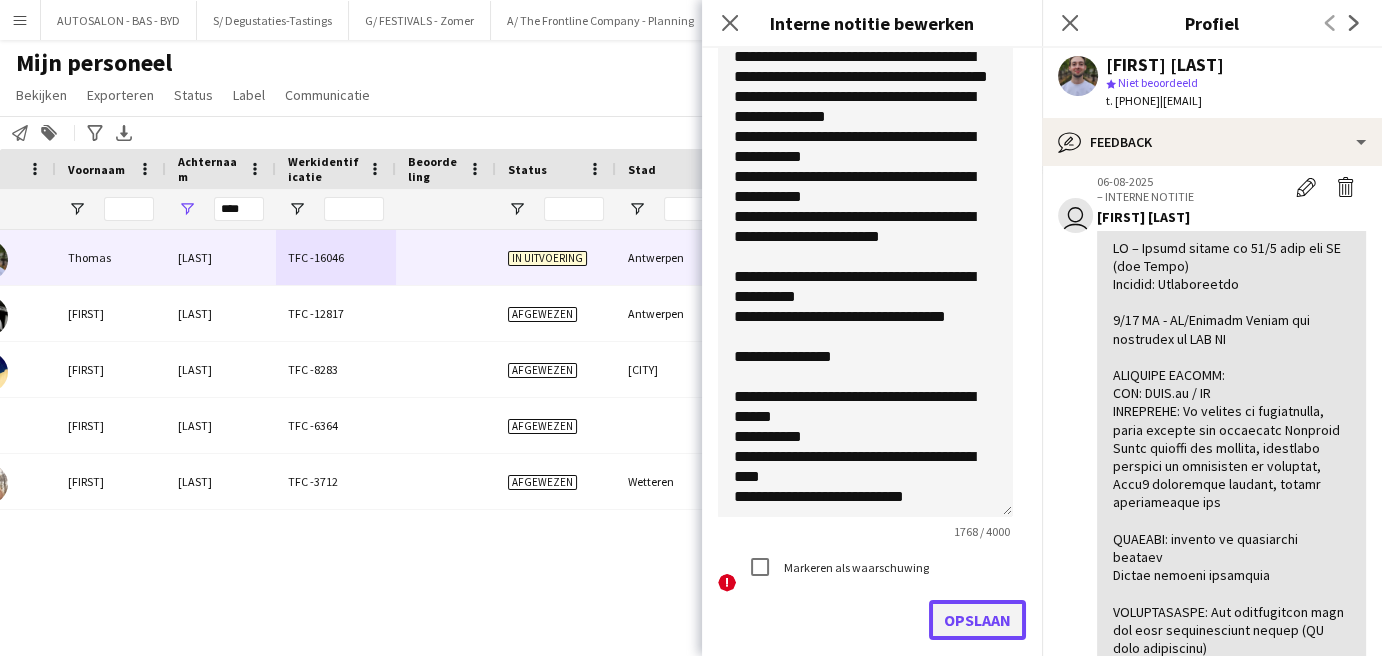 click on "Opslaan" 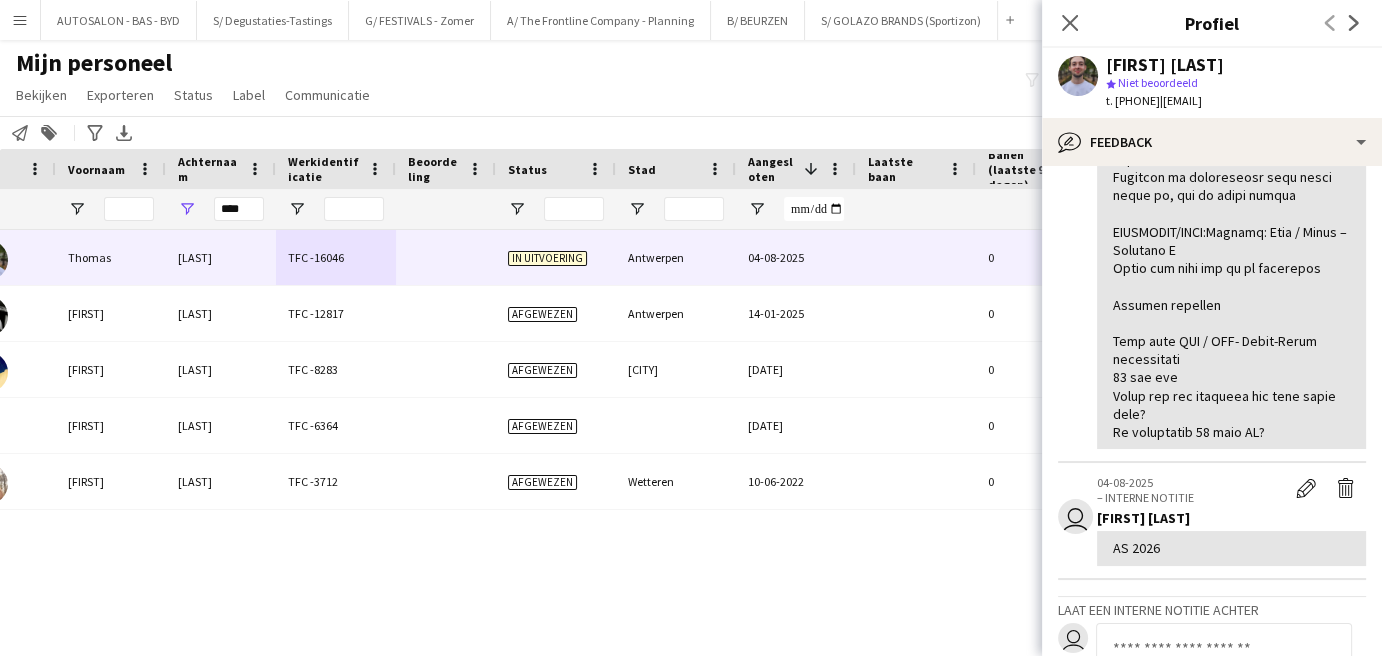 scroll, scrollTop: 1280, scrollLeft: 0, axis: vertical 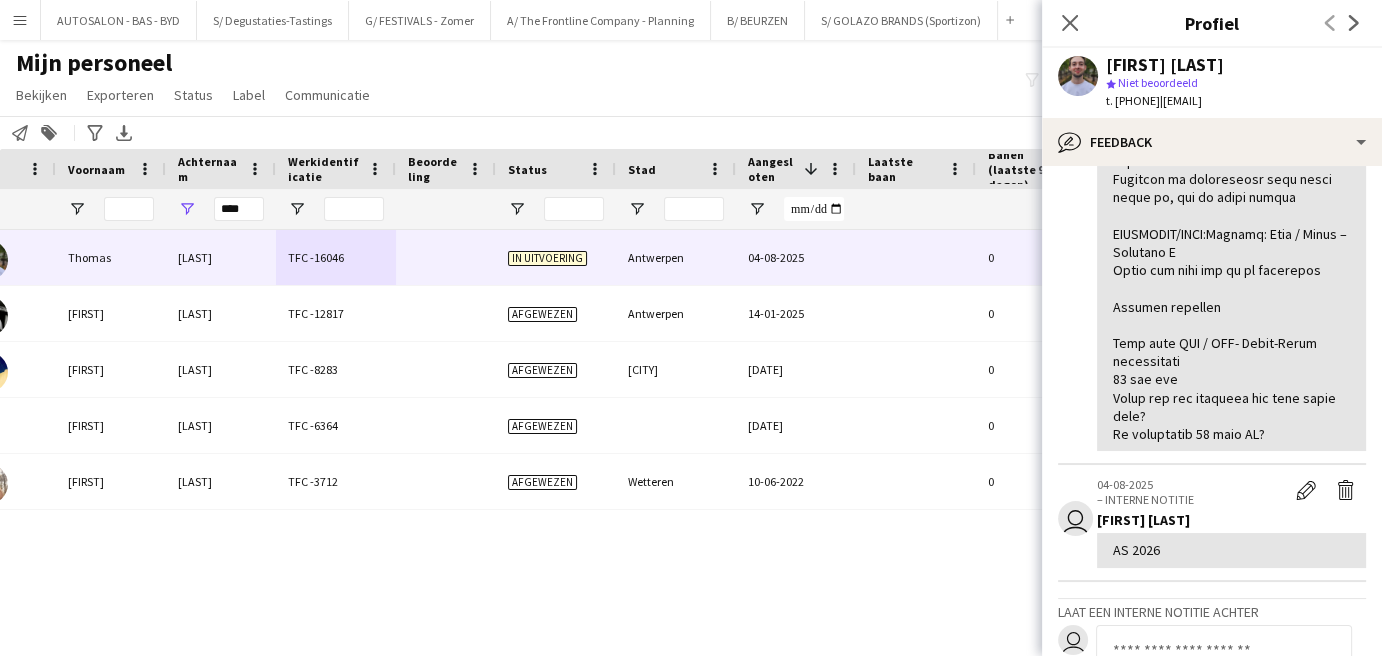 drag, startPoint x: 1110, startPoint y: 395, endPoint x: 1304, endPoint y: 464, distance: 205.90532 